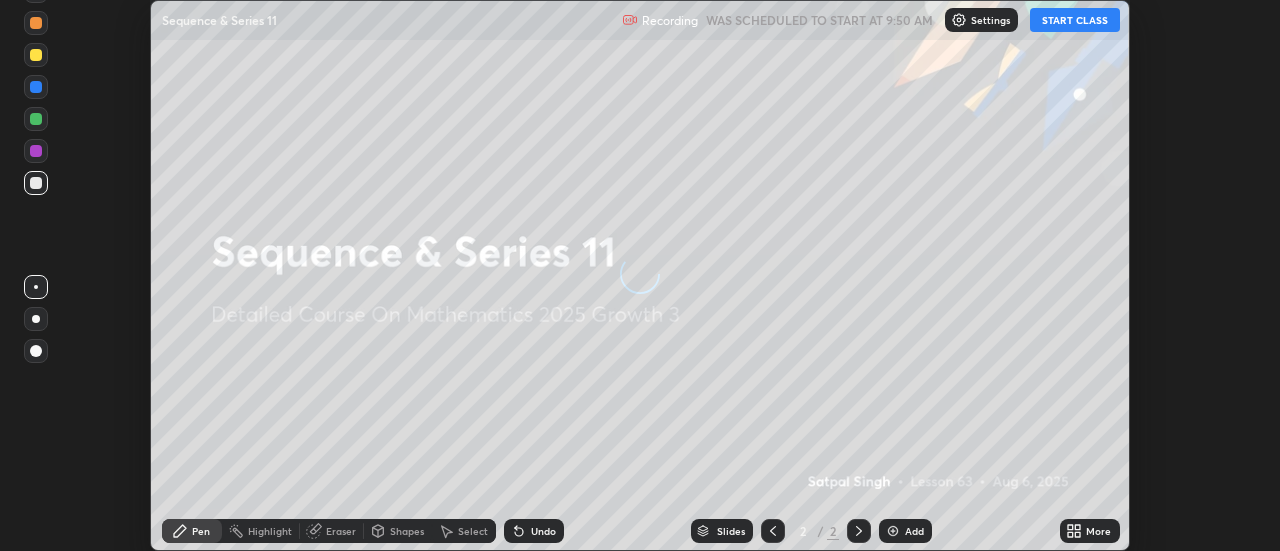 scroll, scrollTop: 0, scrollLeft: 0, axis: both 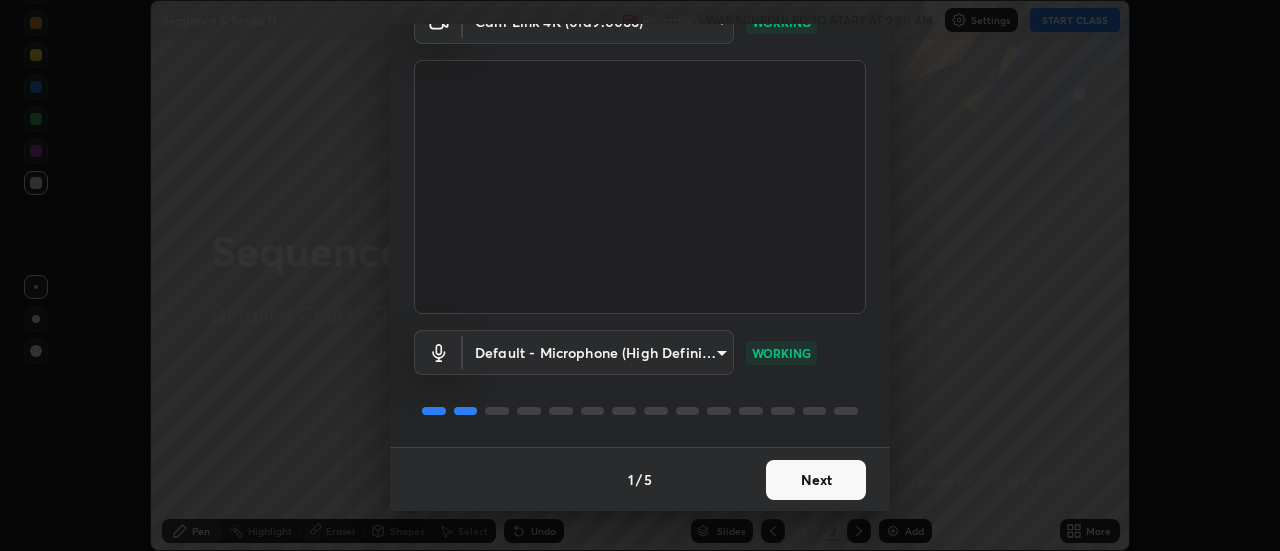 click on "Next" at bounding box center (816, 480) 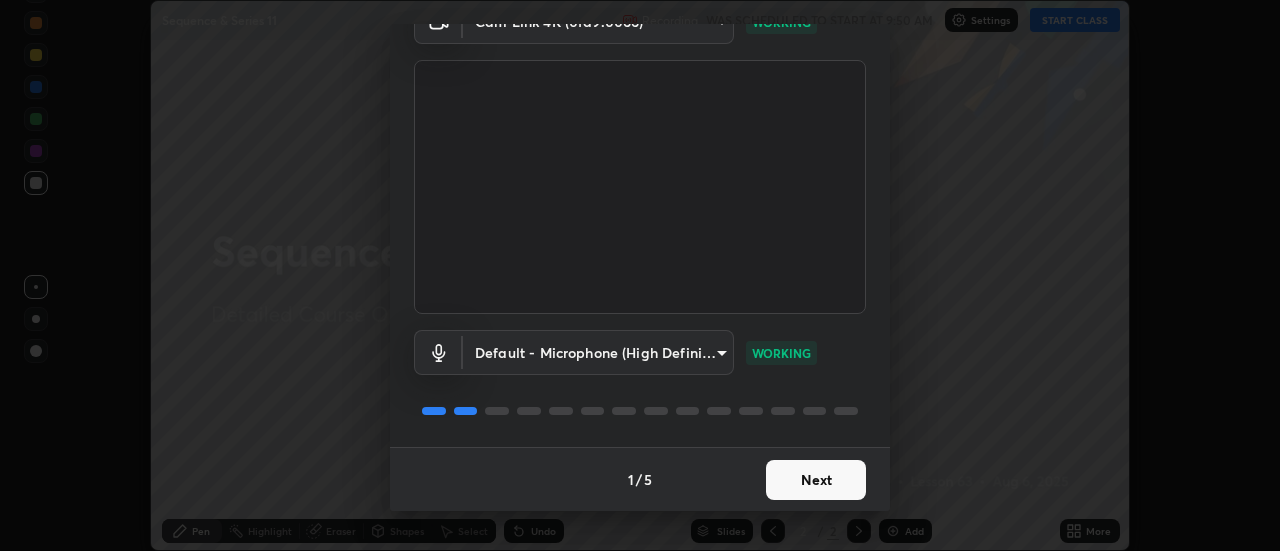 scroll, scrollTop: 0, scrollLeft: 0, axis: both 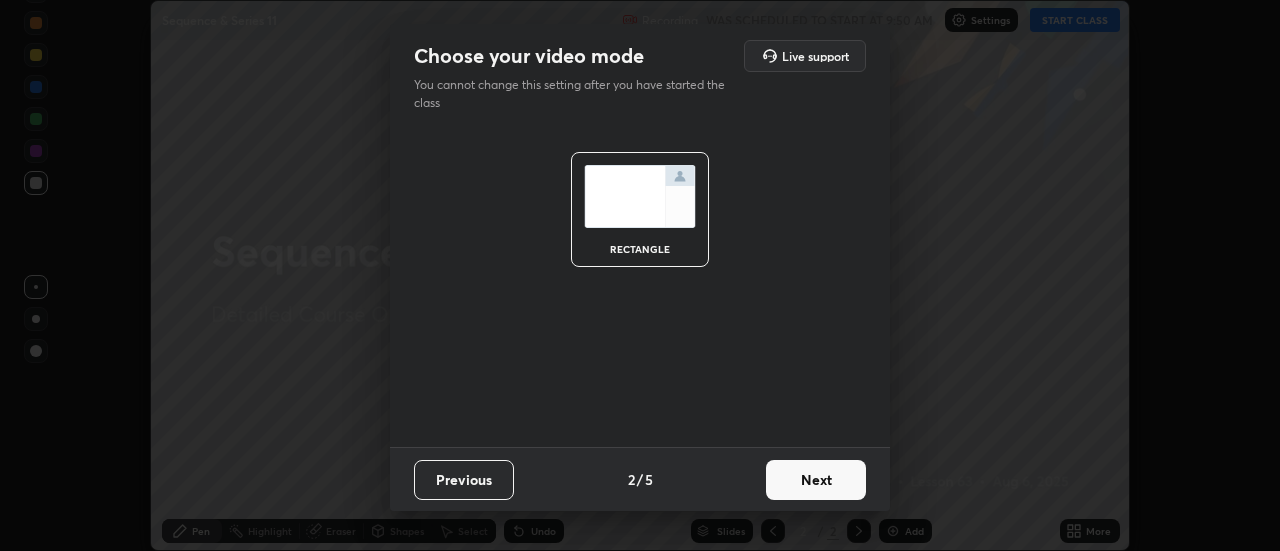 click on "Next" at bounding box center (816, 480) 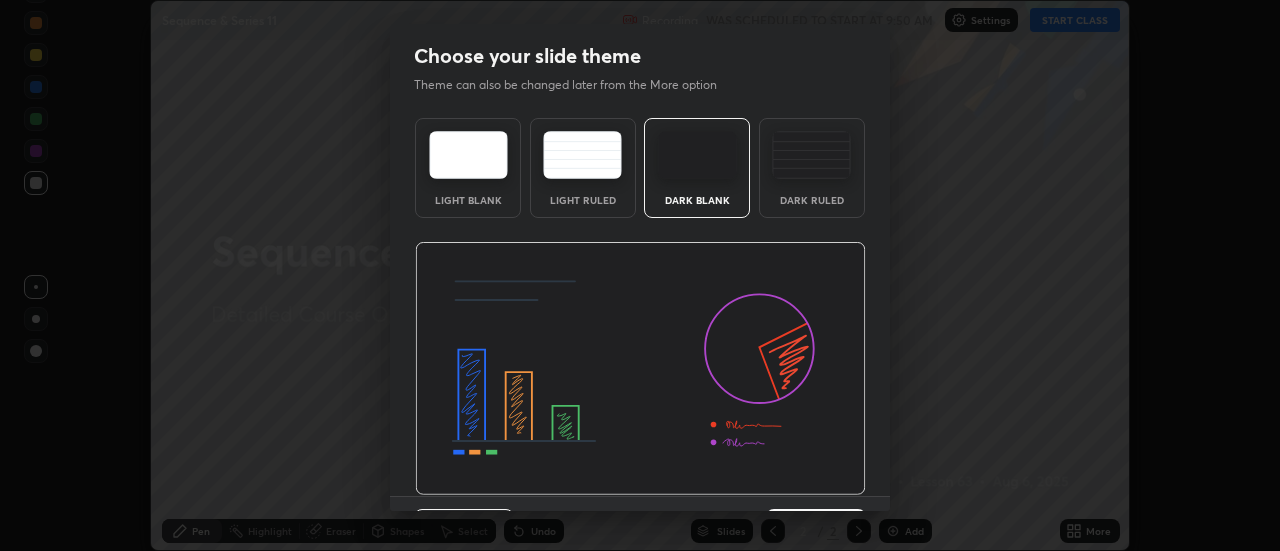 scroll, scrollTop: 49, scrollLeft: 0, axis: vertical 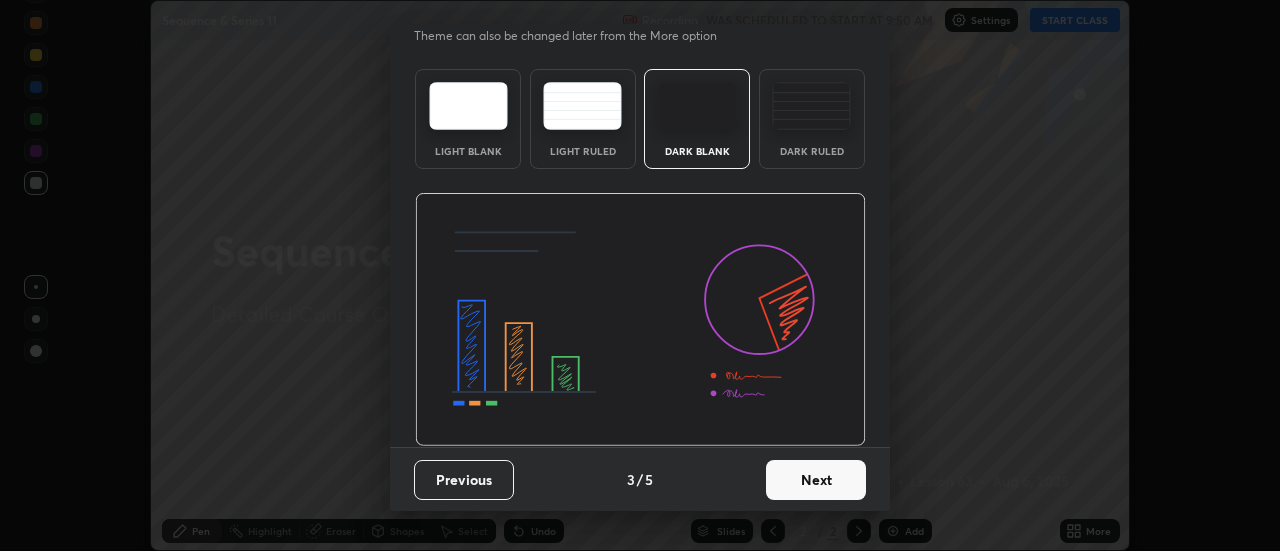 click on "Next" at bounding box center [816, 480] 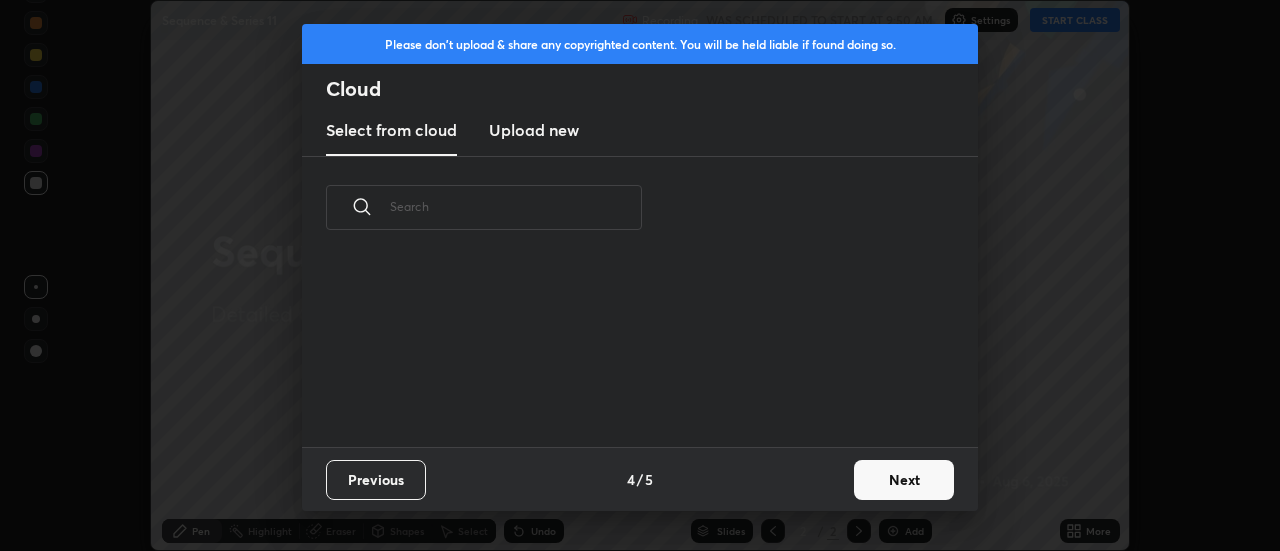 scroll, scrollTop: 0, scrollLeft: 0, axis: both 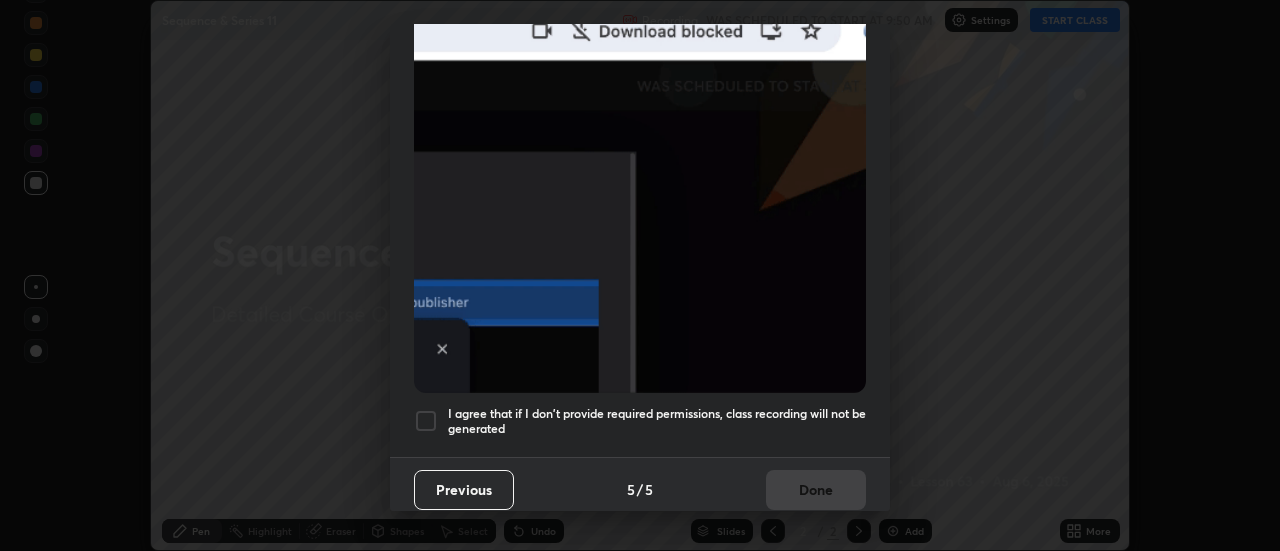 click on "I agree that if I don't provide required permissions, class recording will not be generated" at bounding box center [657, 421] 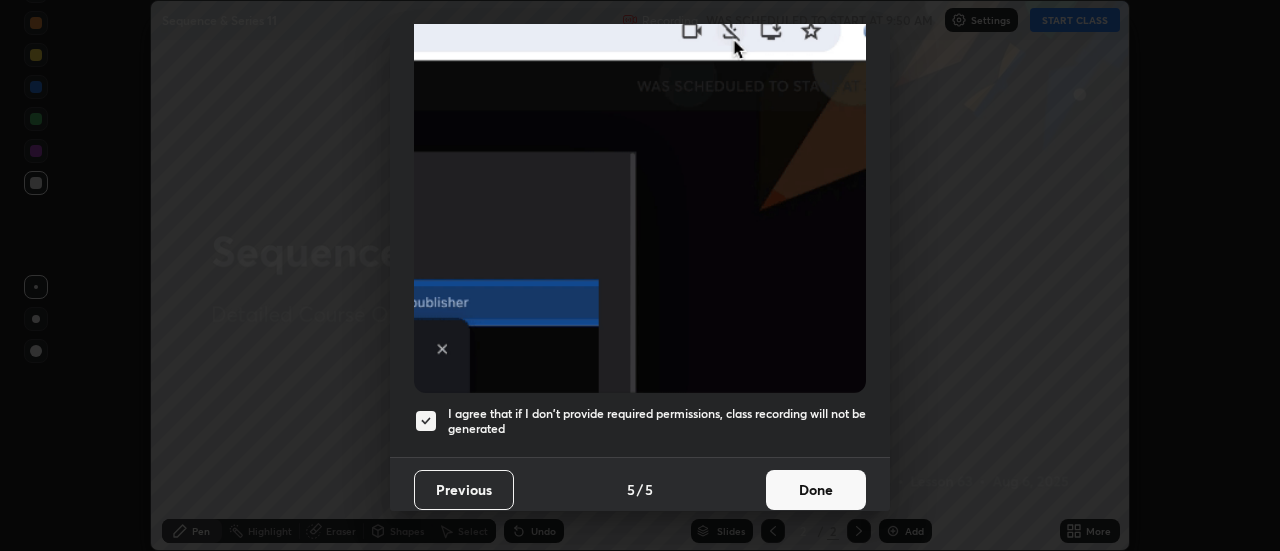 click on "Done" at bounding box center [816, 490] 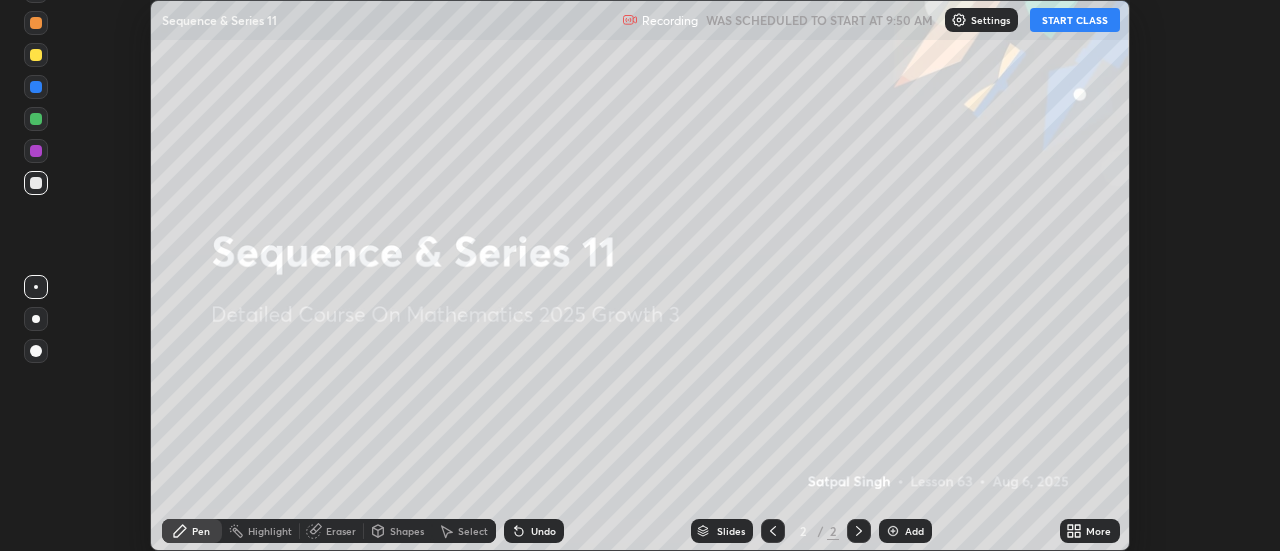 click on "START CLASS" at bounding box center (1075, 20) 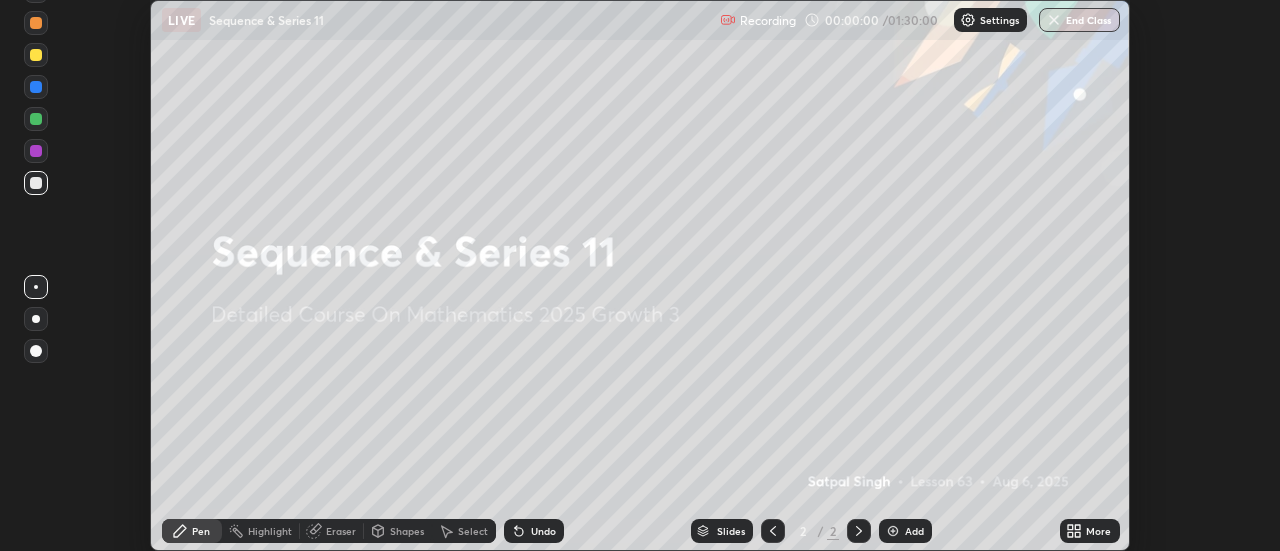 click 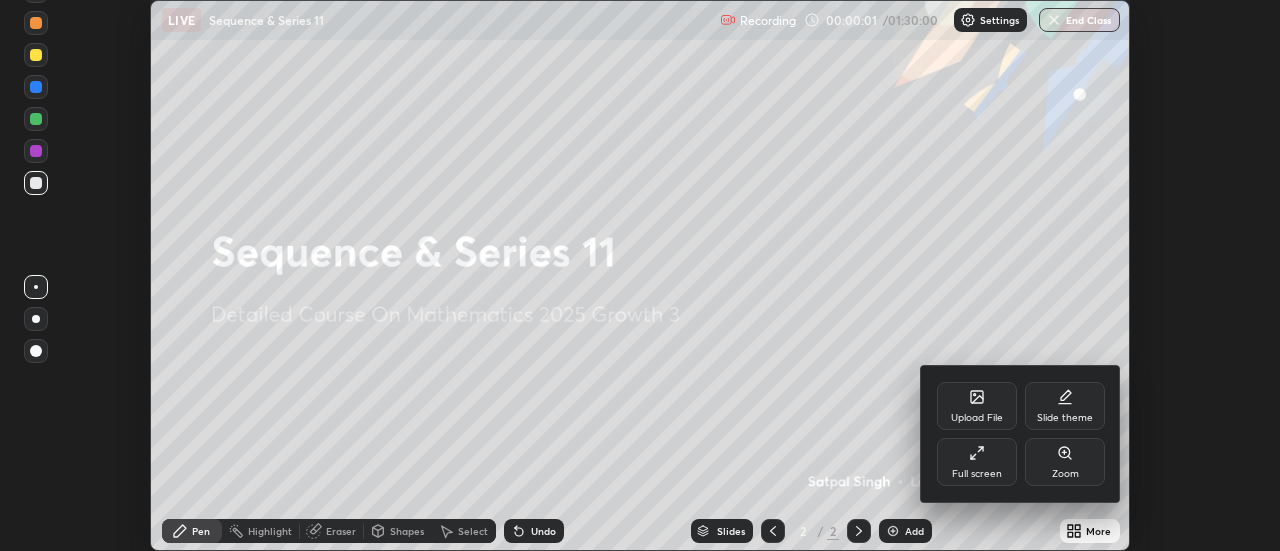 click 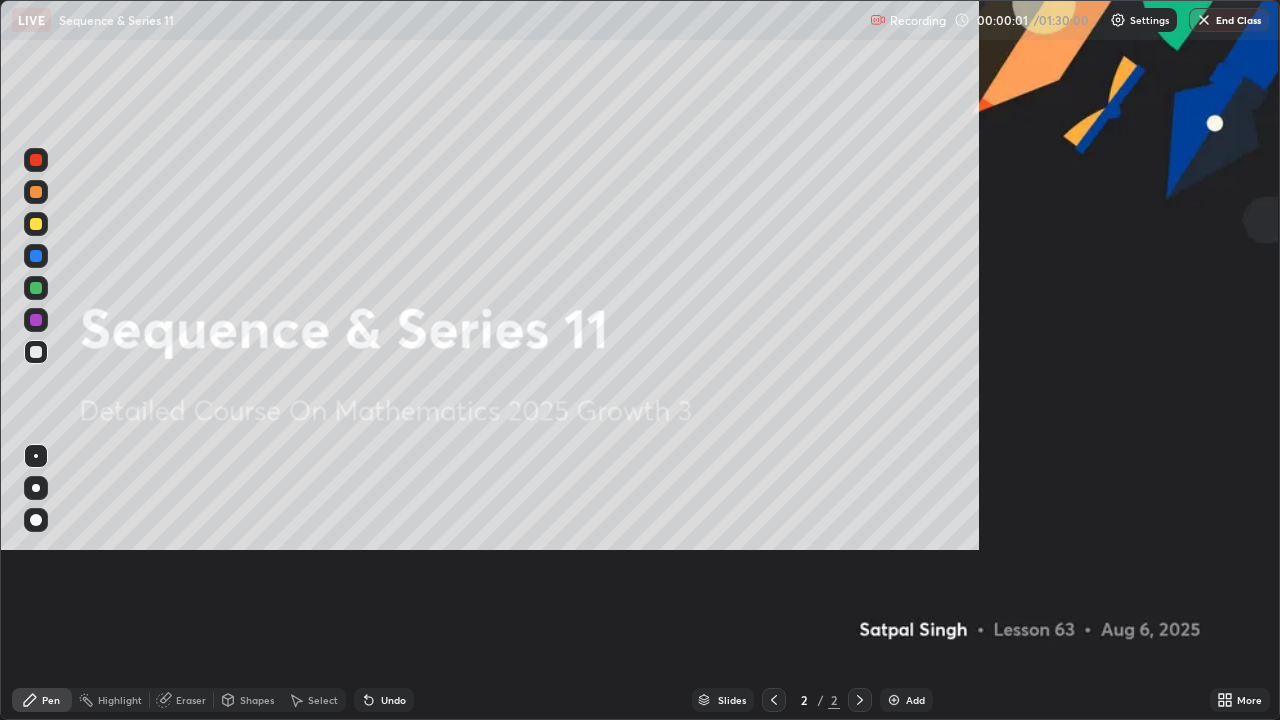 scroll, scrollTop: 99280, scrollLeft: 98720, axis: both 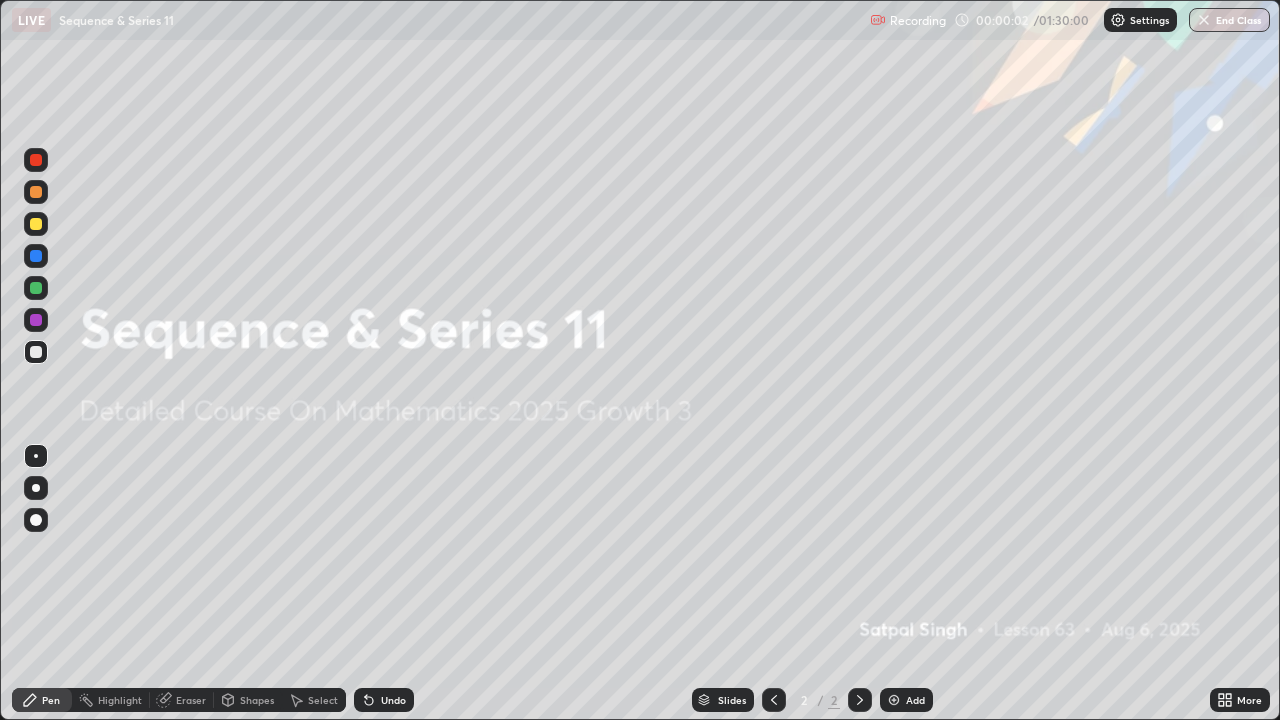 click at bounding box center (894, 700) 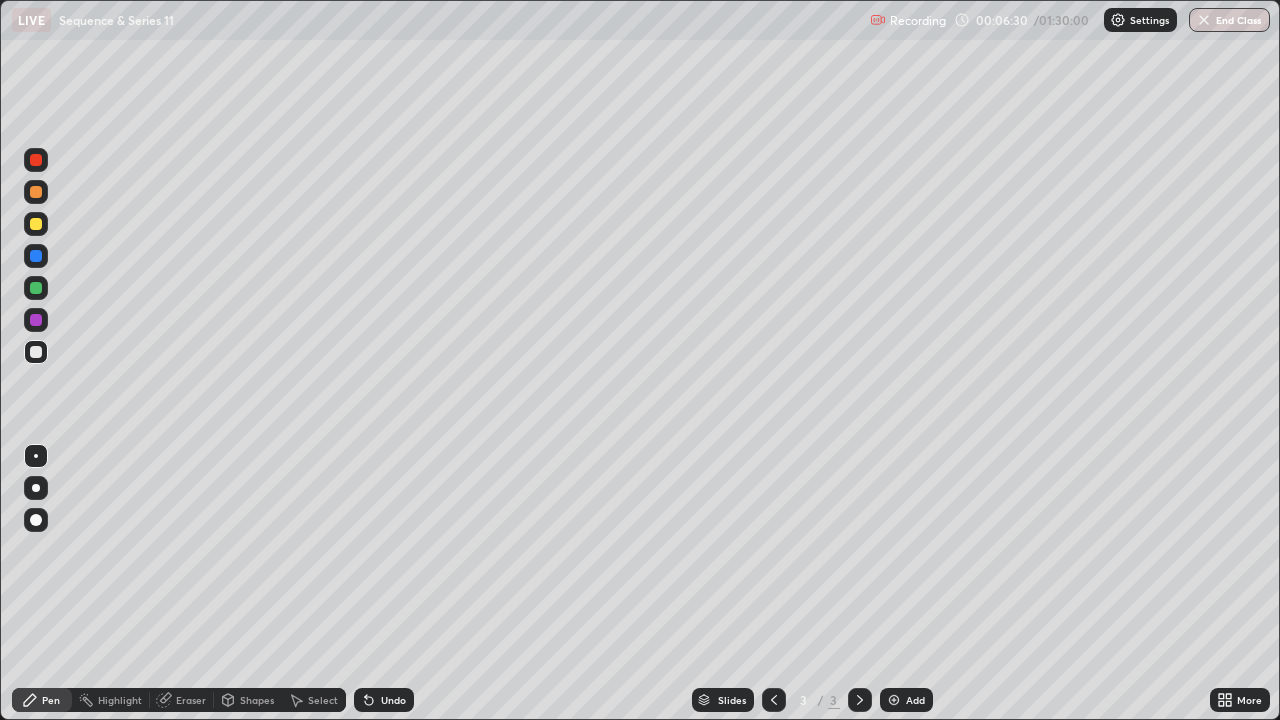 click at bounding box center (894, 700) 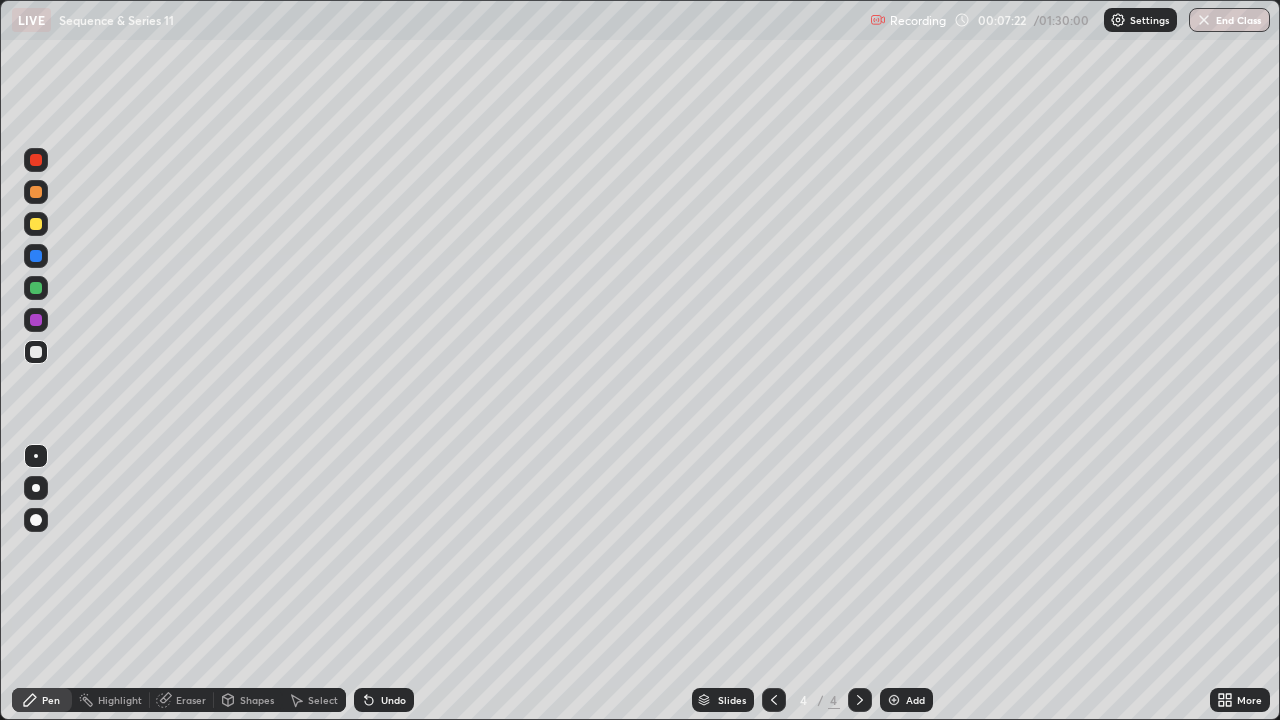 click 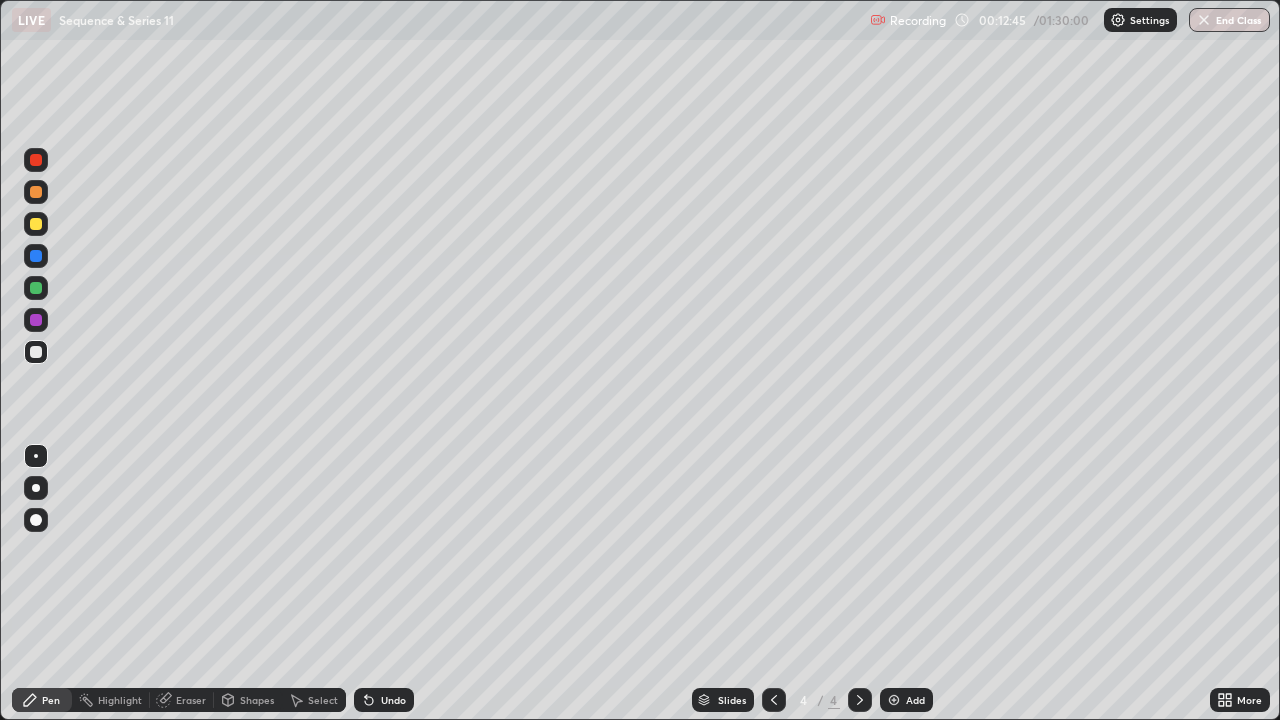 click at bounding box center (894, 700) 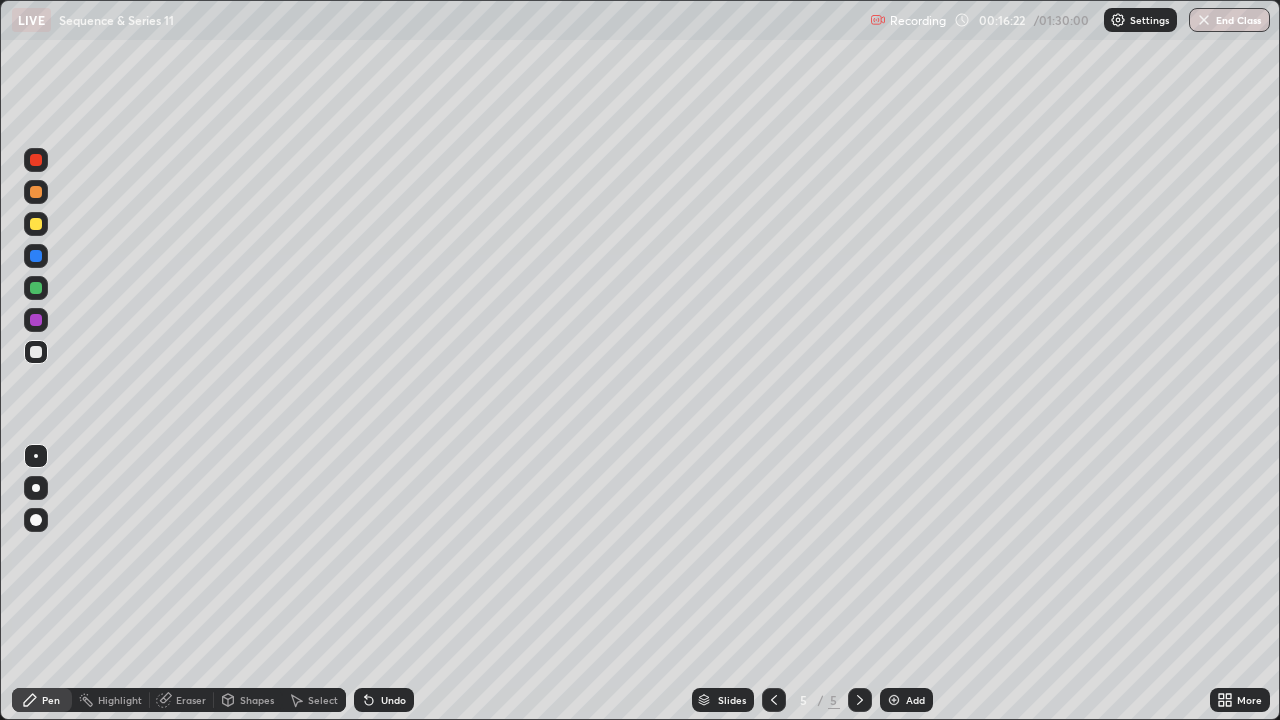 click at bounding box center [894, 700] 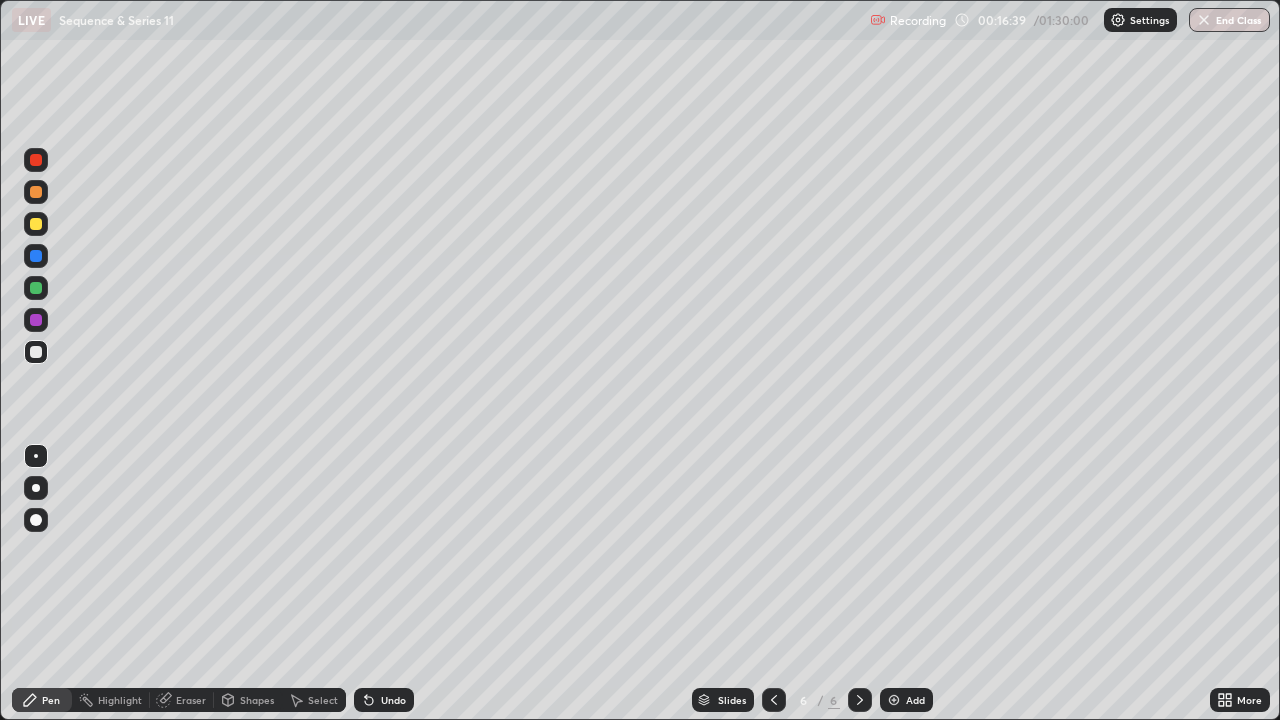 click on "Undo" at bounding box center (393, 700) 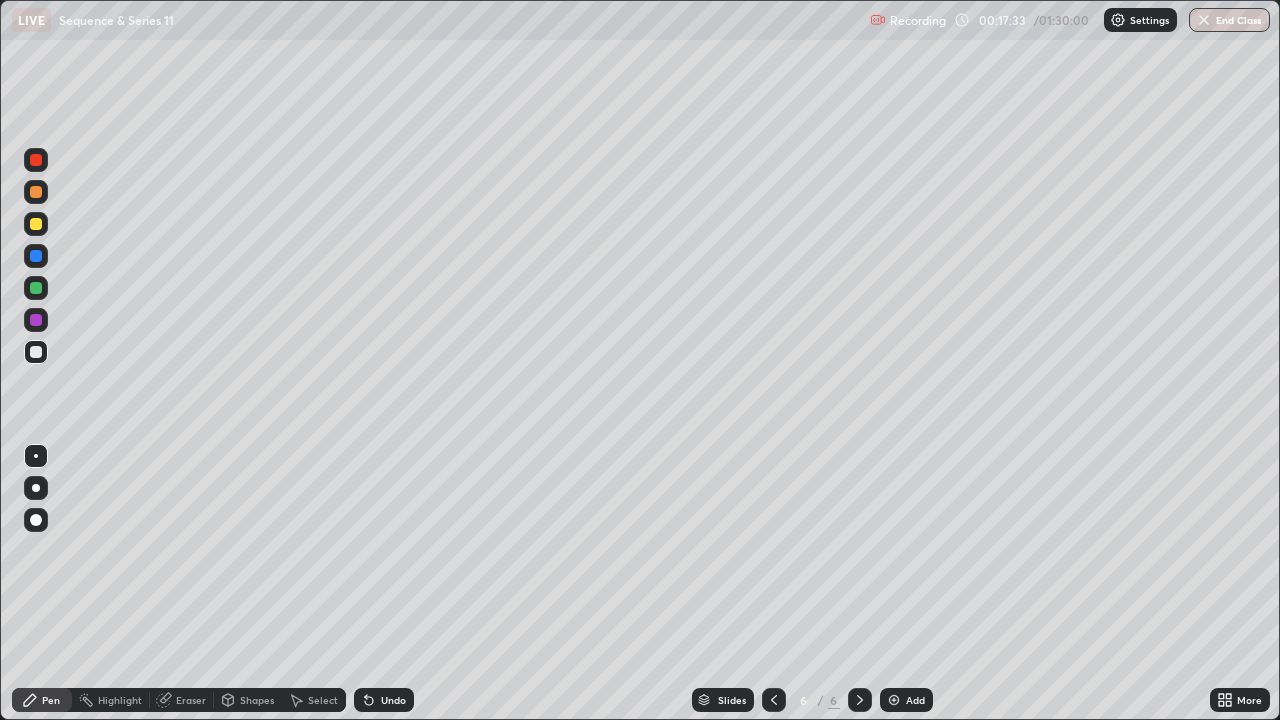 click on "Eraser" at bounding box center [191, 700] 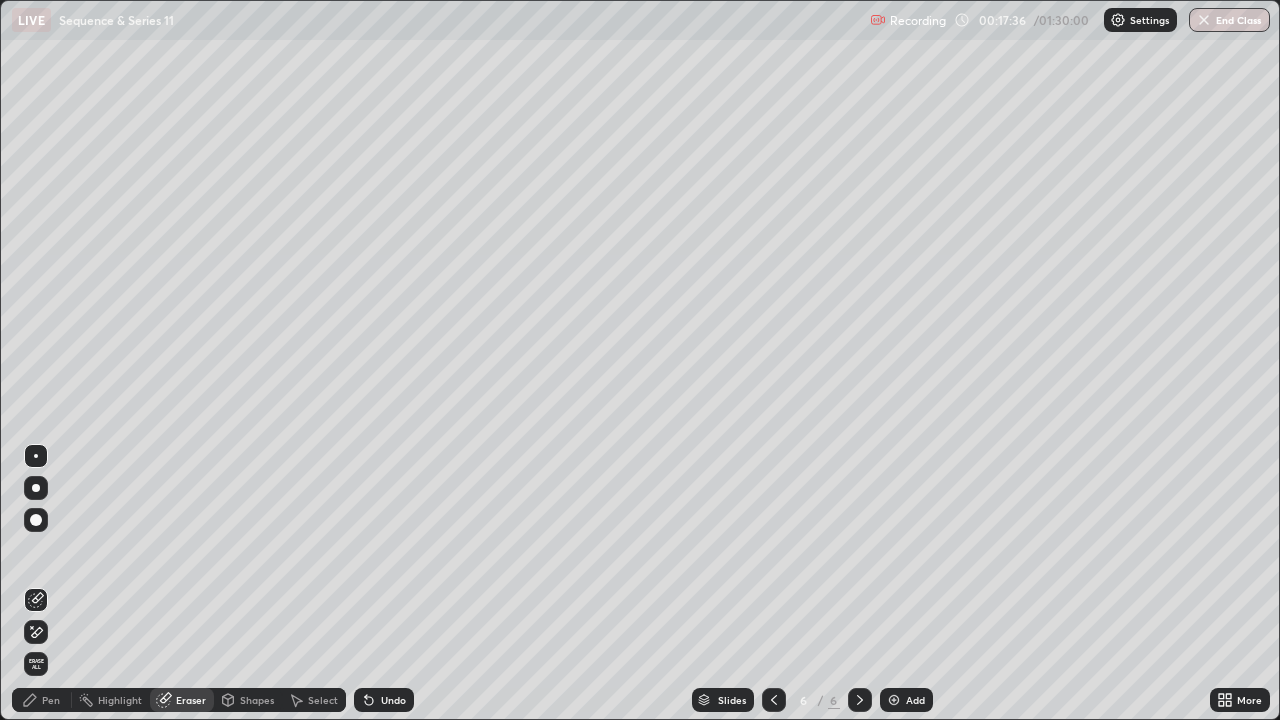 click on "Pen" at bounding box center (51, 700) 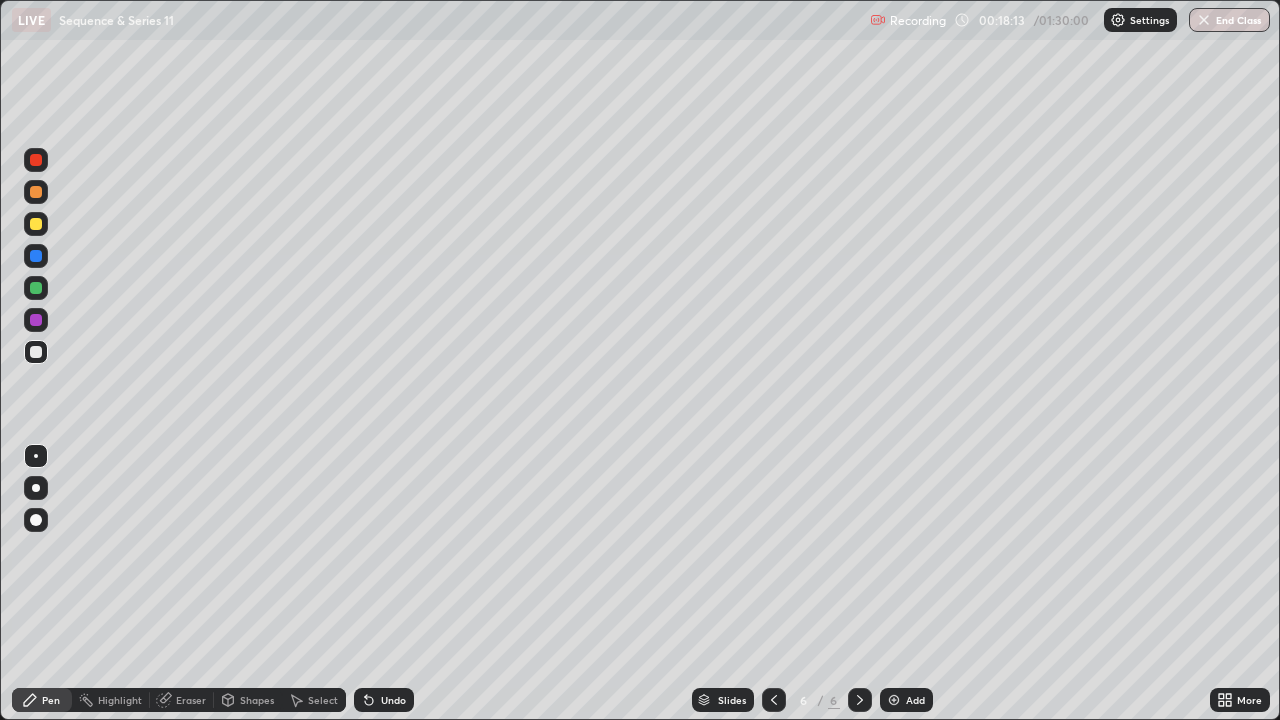 click on "Eraser" at bounding box center (182, 700) 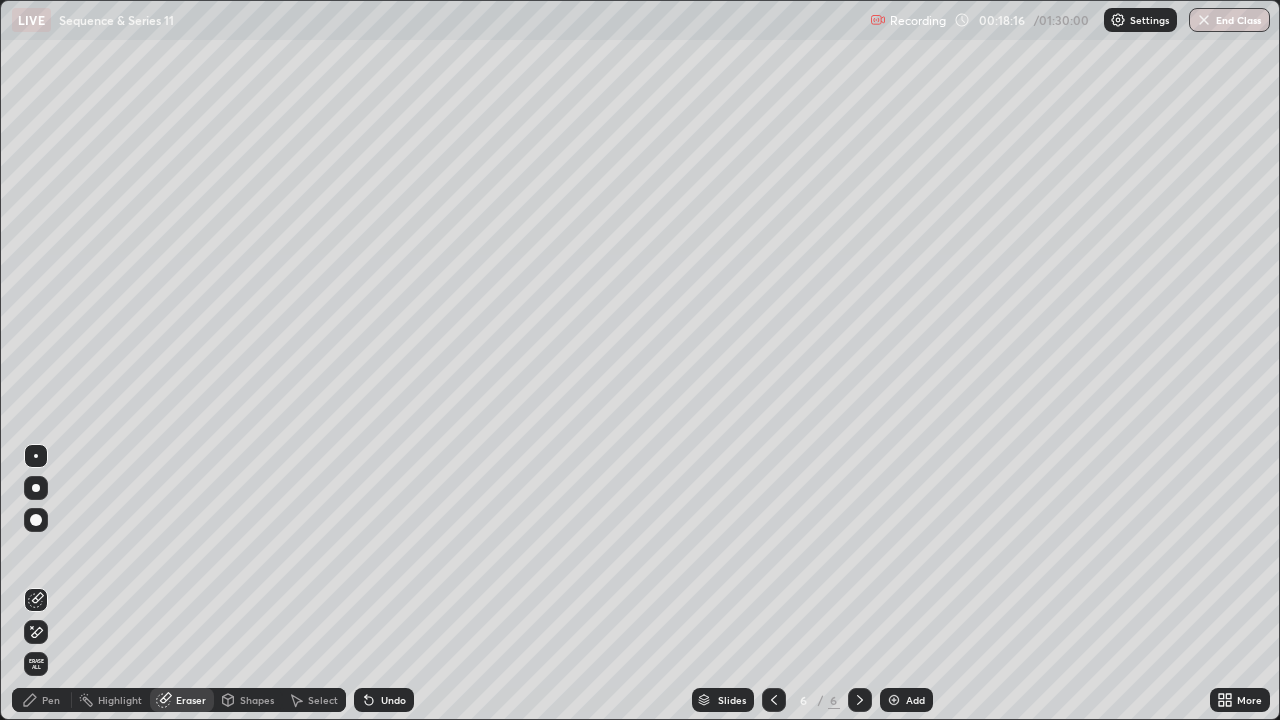 click on "Pen" at bounding box center (42, 700) 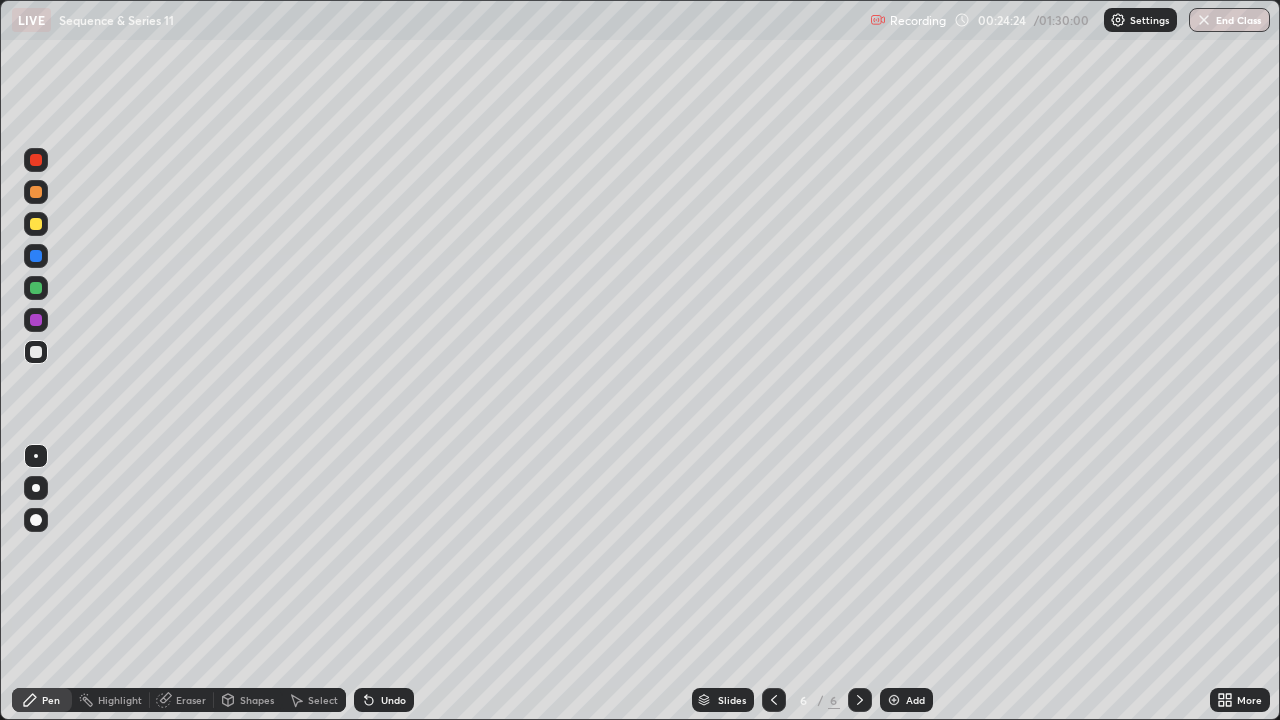 click on "Eraser" at bounding box center (182, 700) 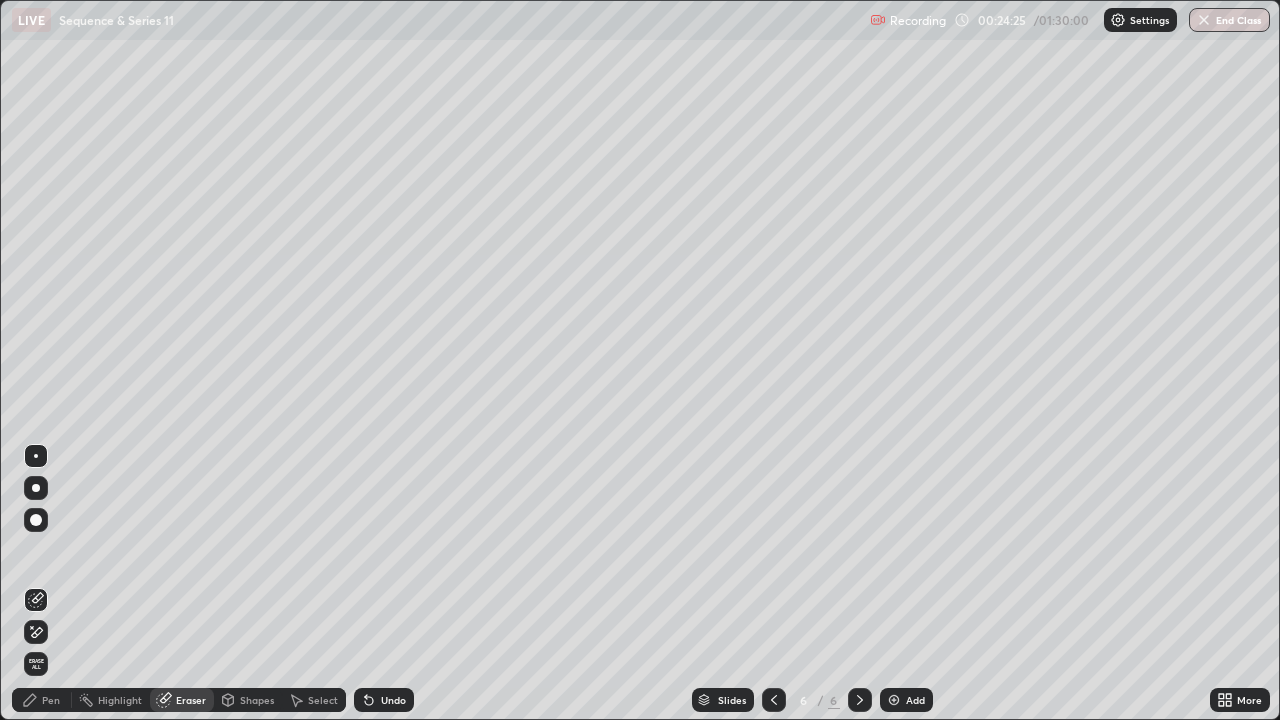 click at bounding box center (36, 632) 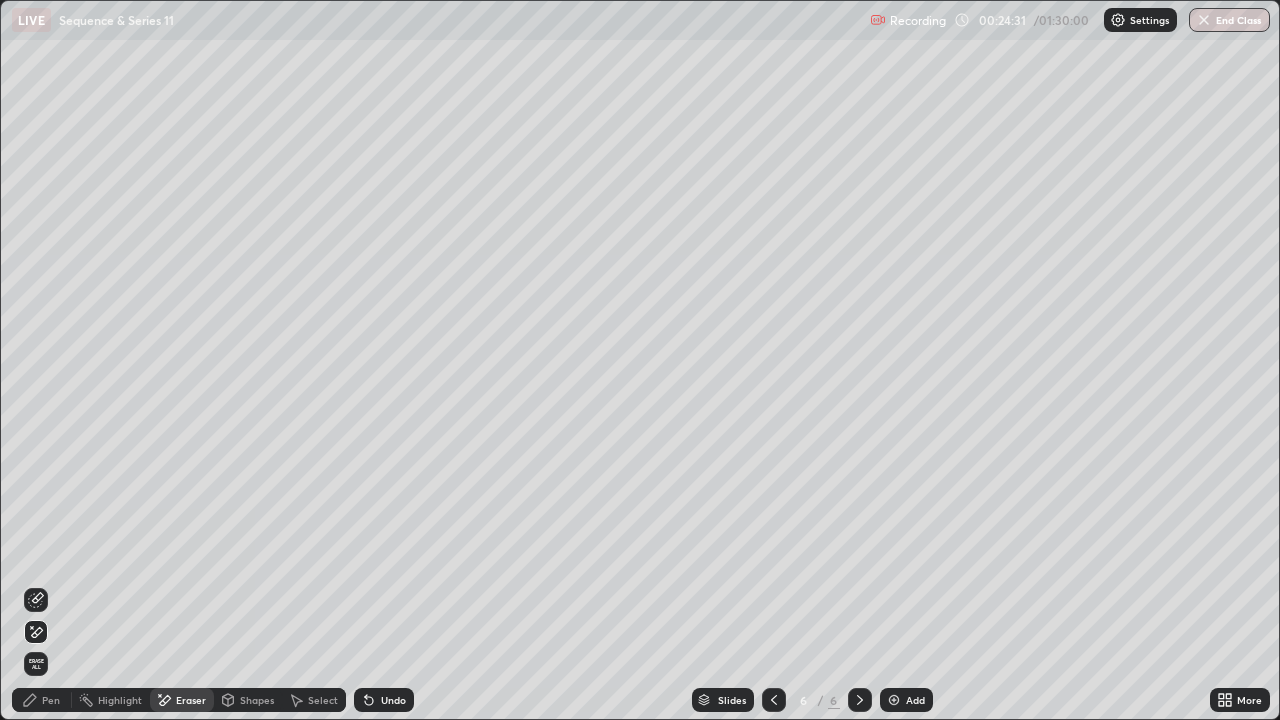 click on "Pen" at bounding box center (51, 700) 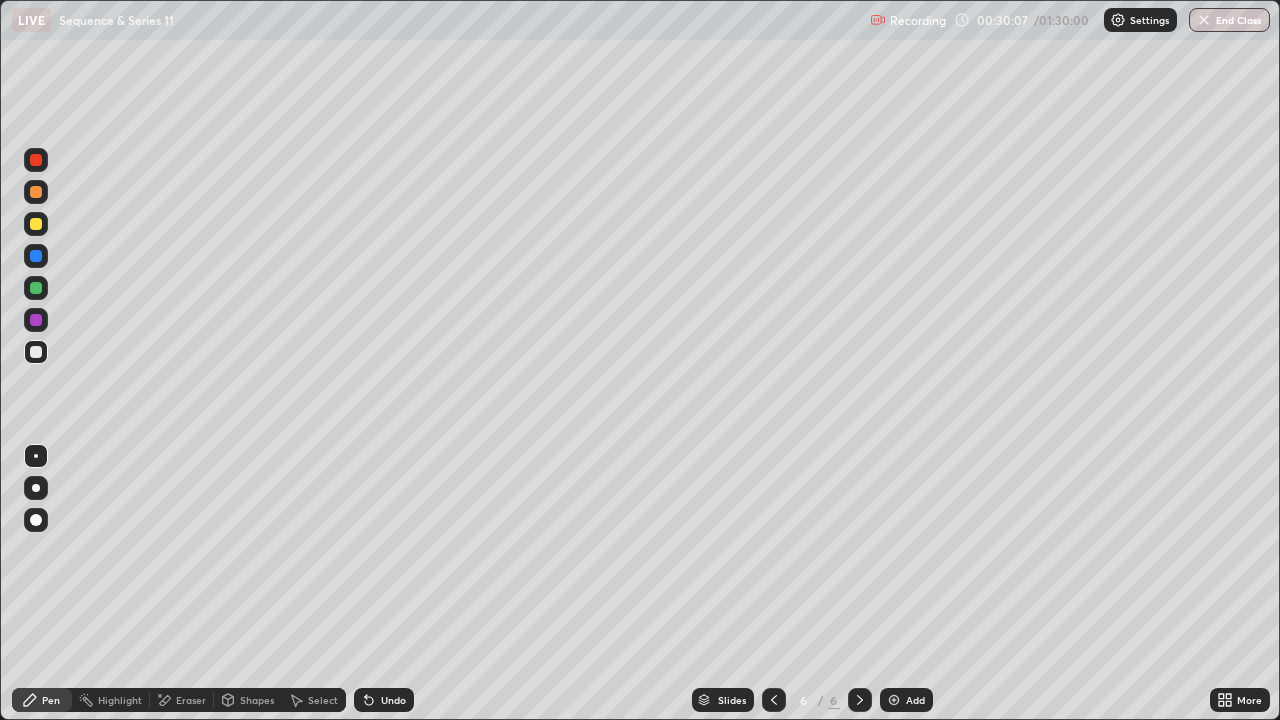 click on "Add" at bounding box center [906, 700] 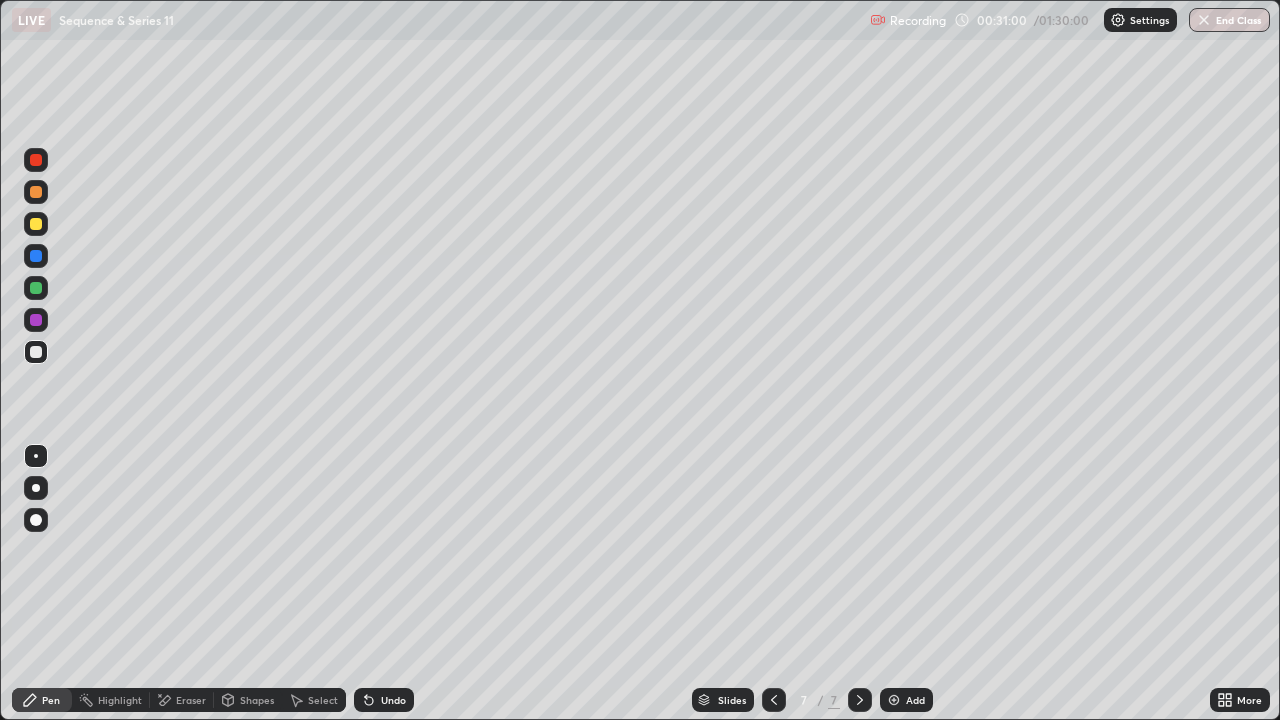 click on "Undo" at bounding box center [393, 700] 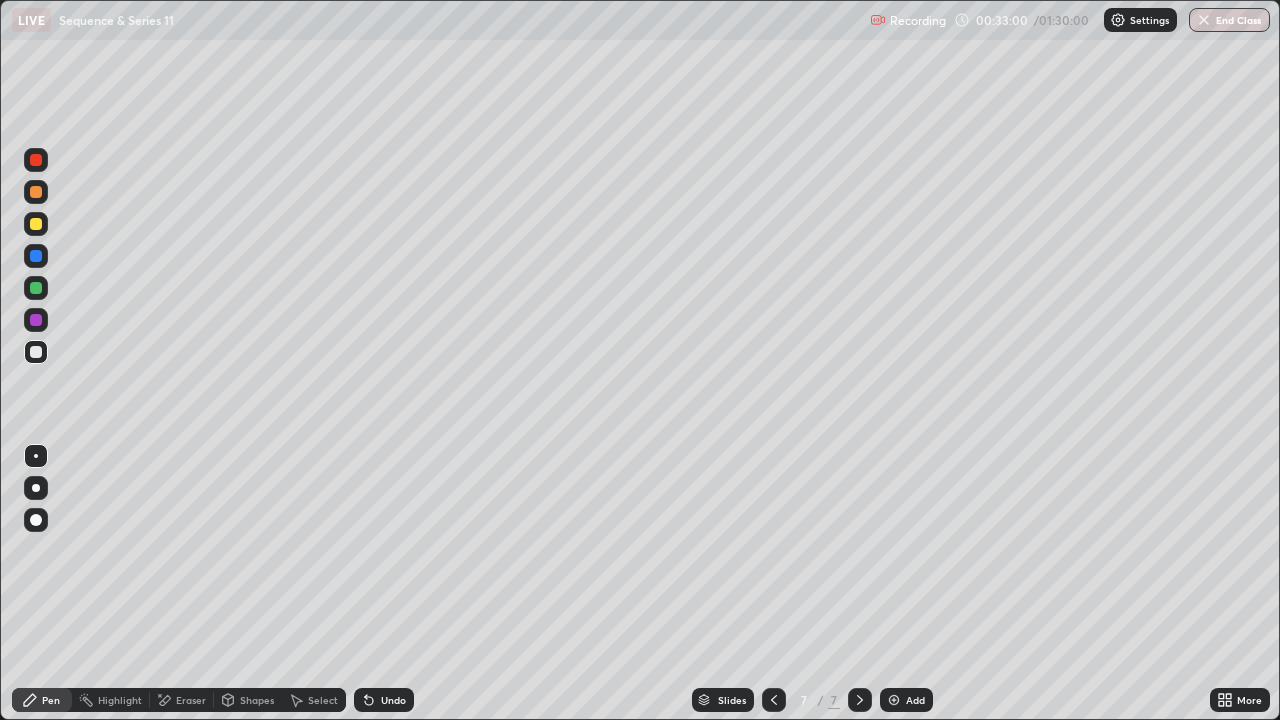 click at bounding box center (36, 224) 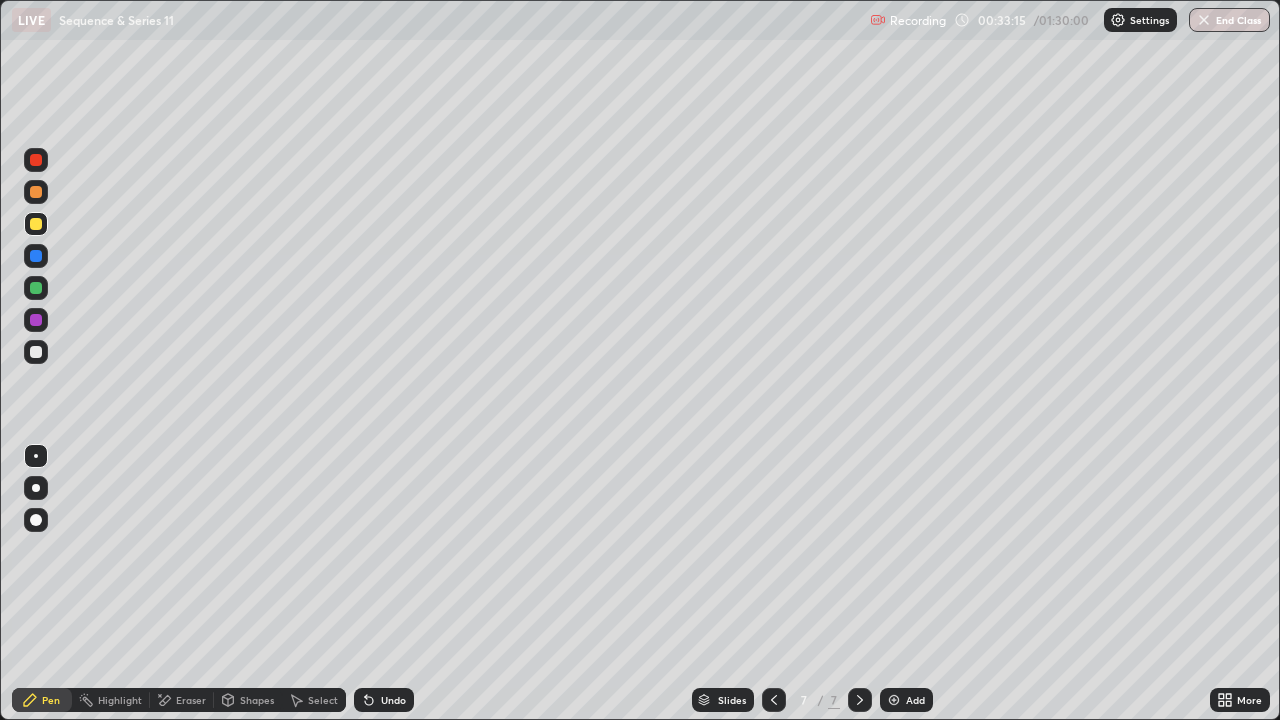 click at bounding box center (36, 352) 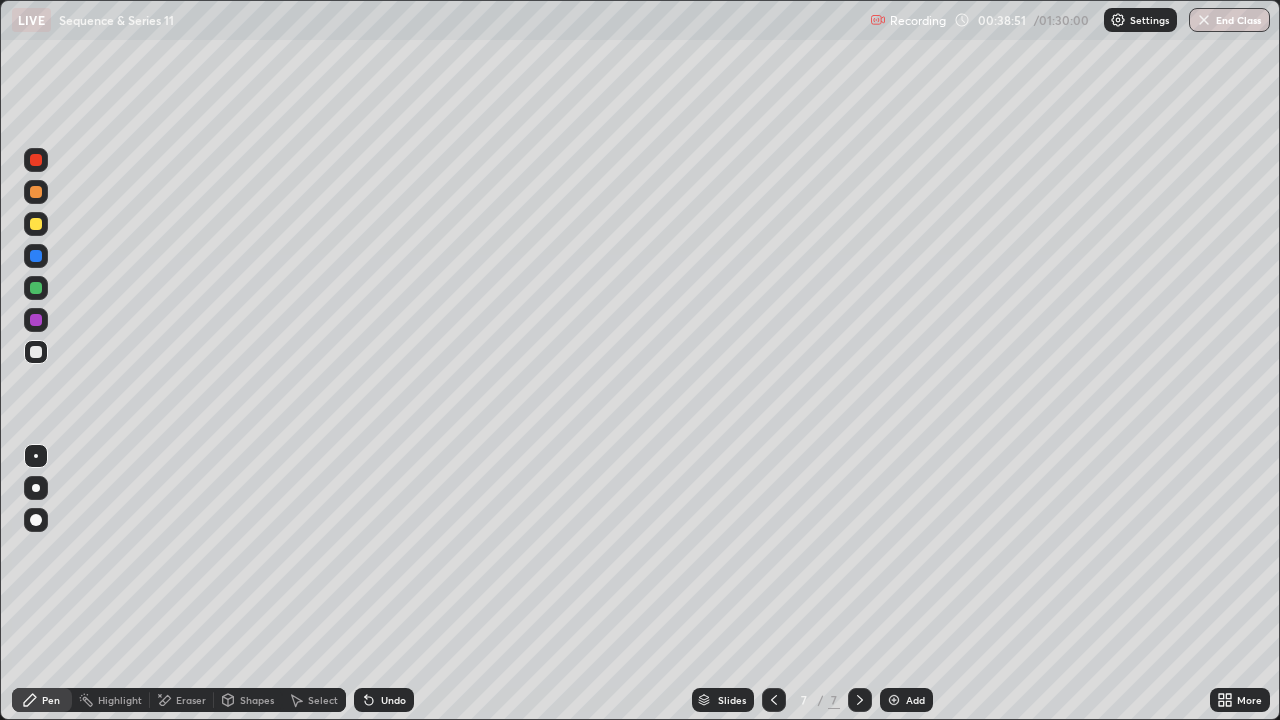 click on "Select" at bounding box center [323, 700] 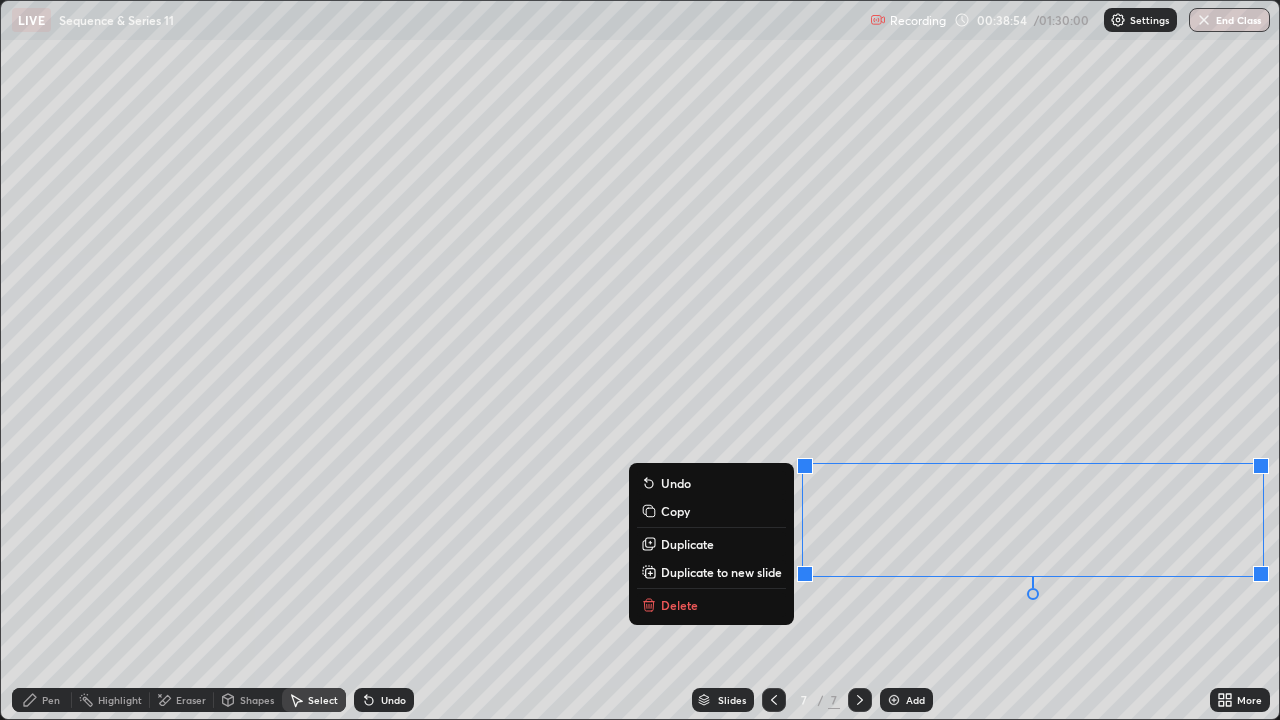 click on "Slides 7 / 7 Add" at bounding box center [812, 700] 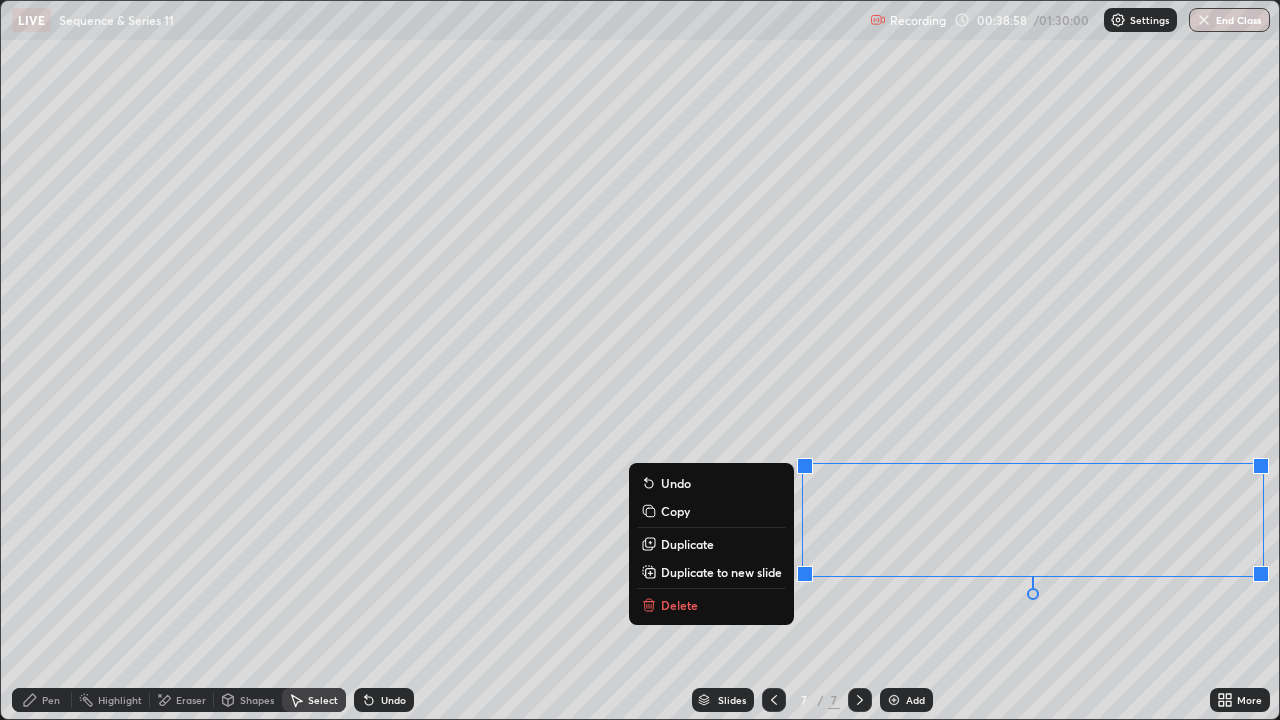click on "Duplicate to new slide" at bounding box center [721, 572] 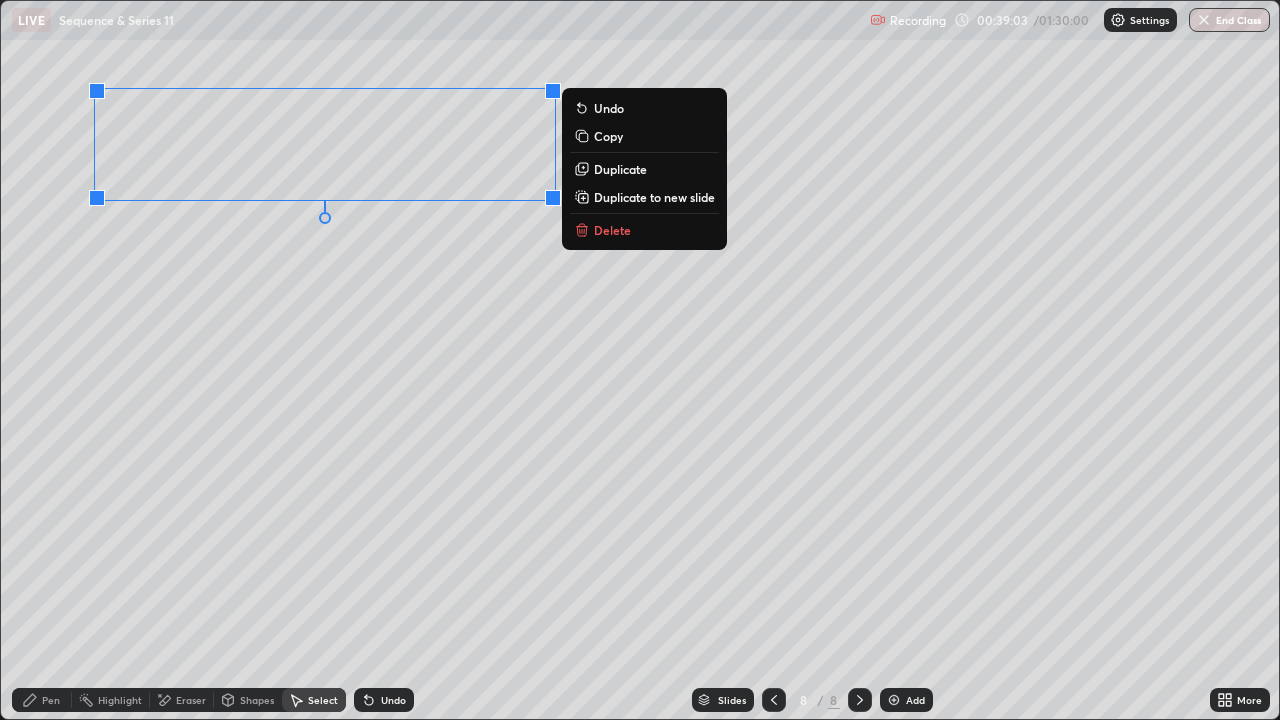 click on "Pen" at bounding box center [51, 700] 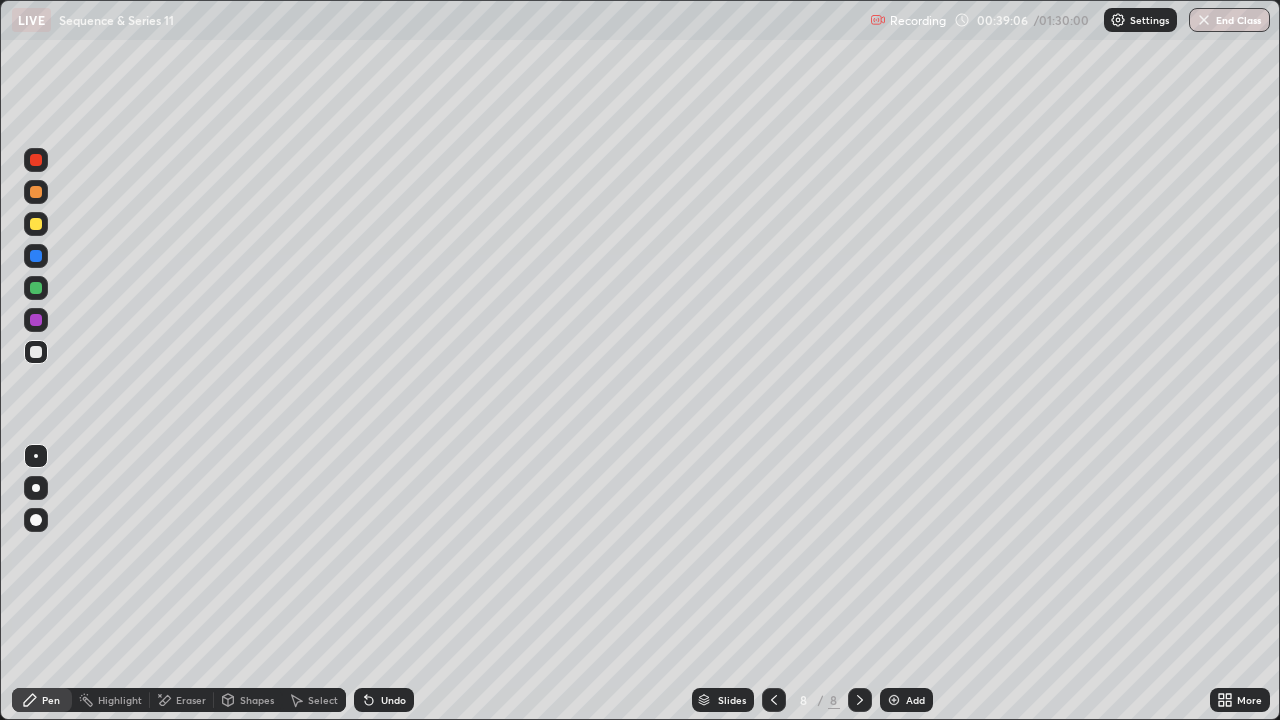 click 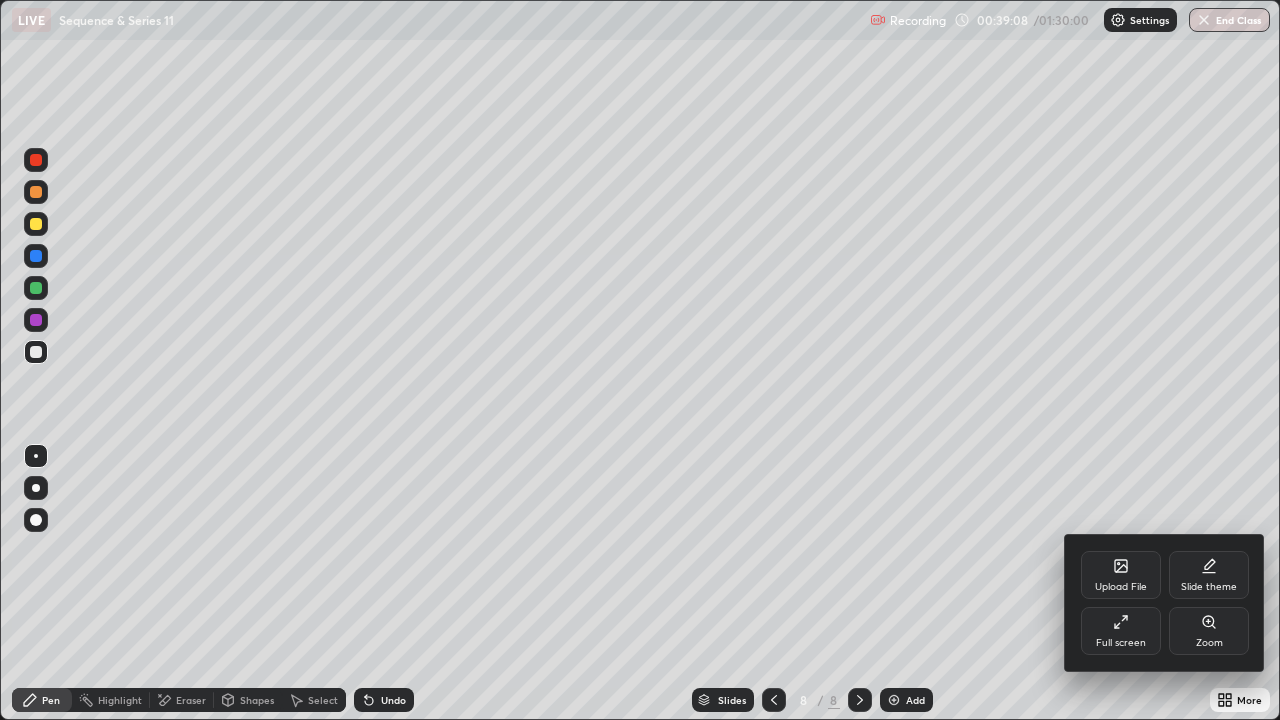 click on "Full screen" at bounding box center [1121, 631] 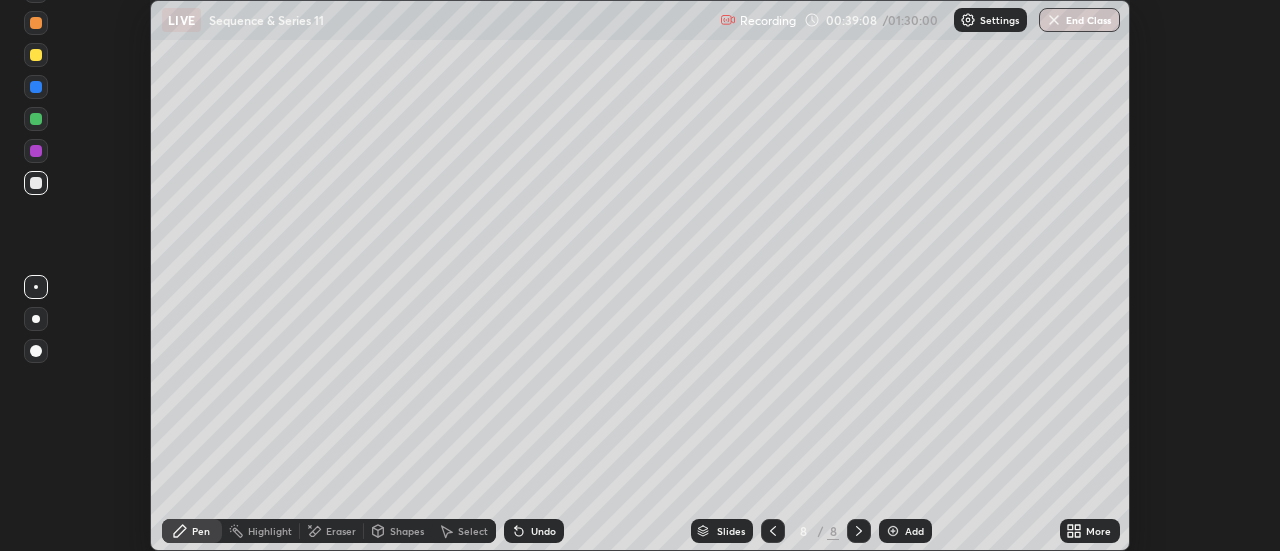 scroll, scrollTop: 551, scrollLeft: 1280, axis: both 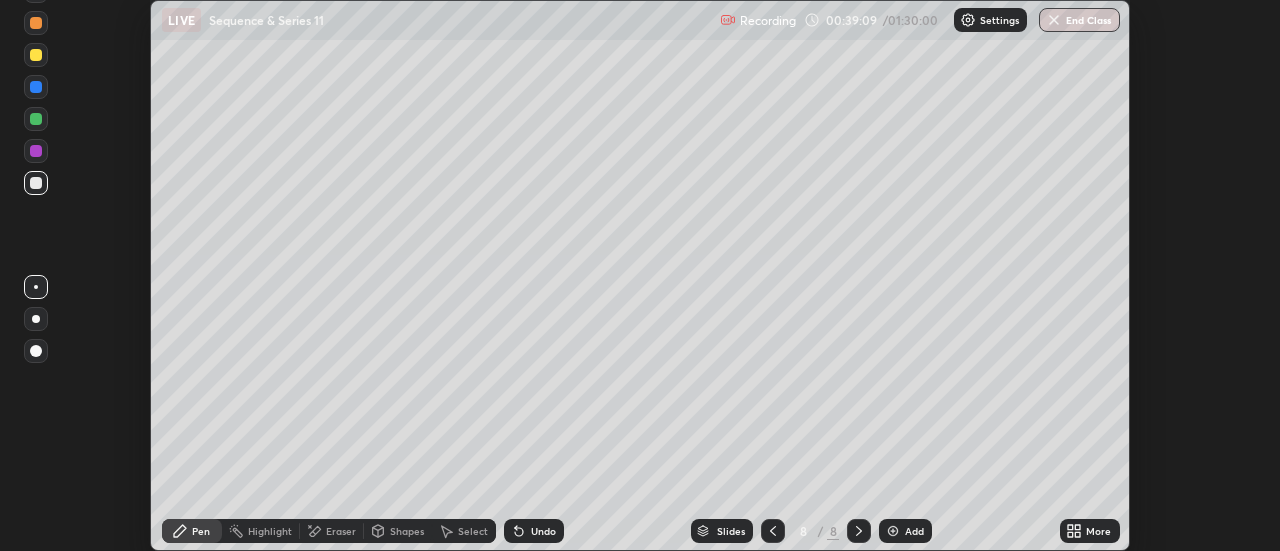 click 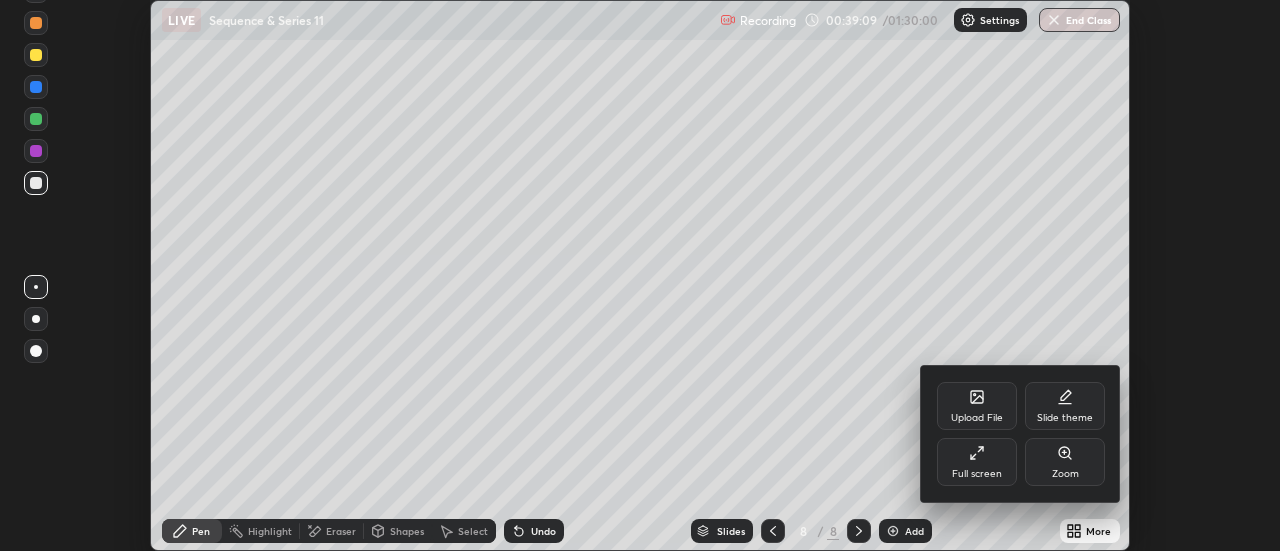 click on "Full screen" at bounding box center (977, 462) 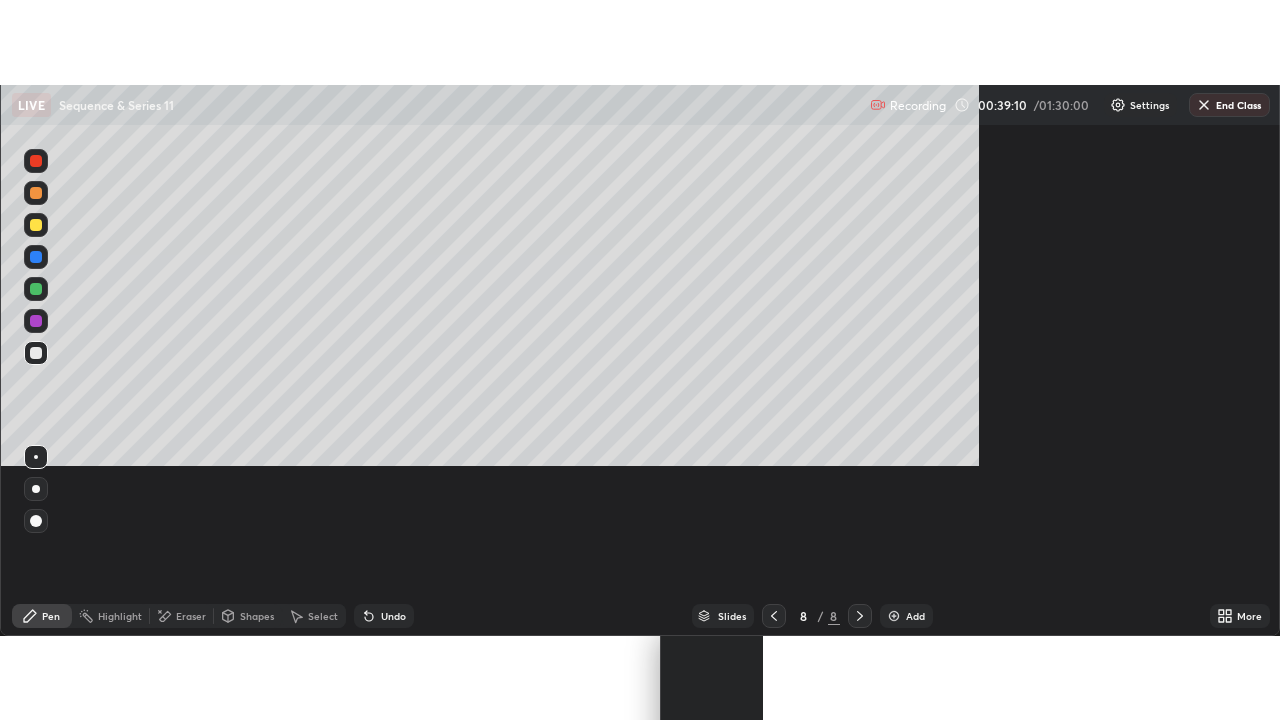 scroll, scrollTop: 99280, scrollLeft: 98720, axis: both 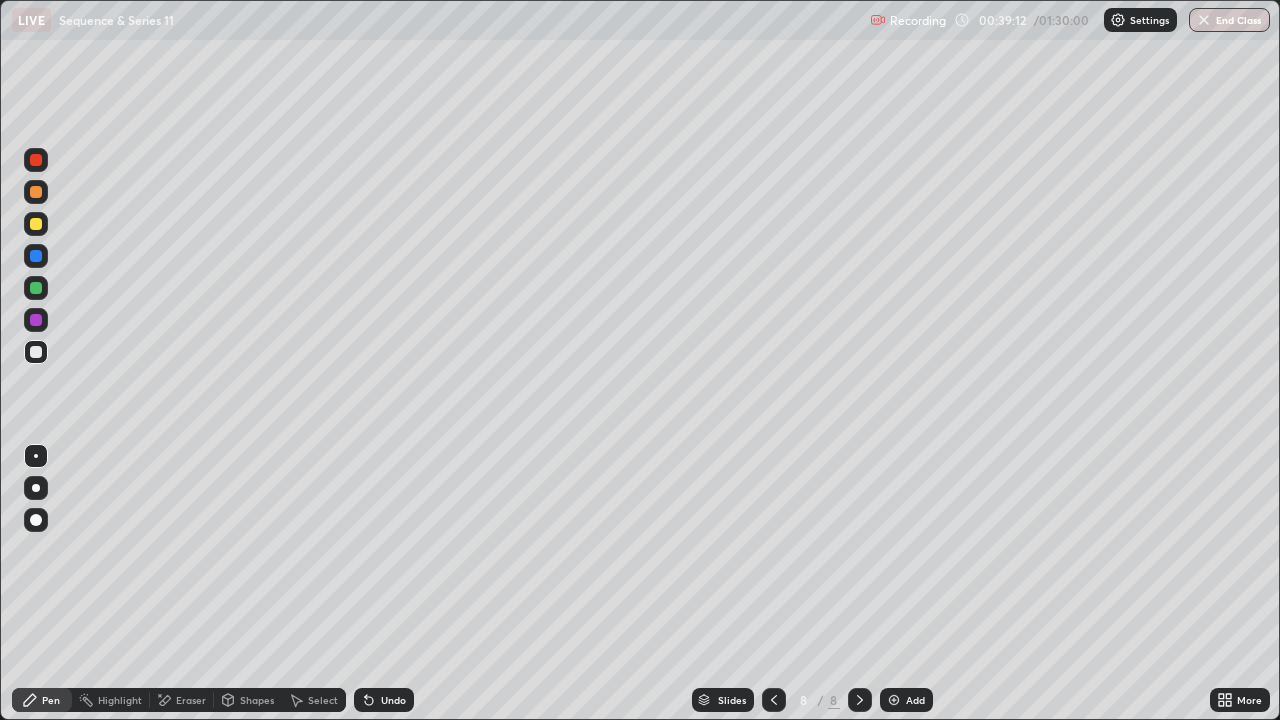 click on "Eraser" at bounding box center [182, 700] 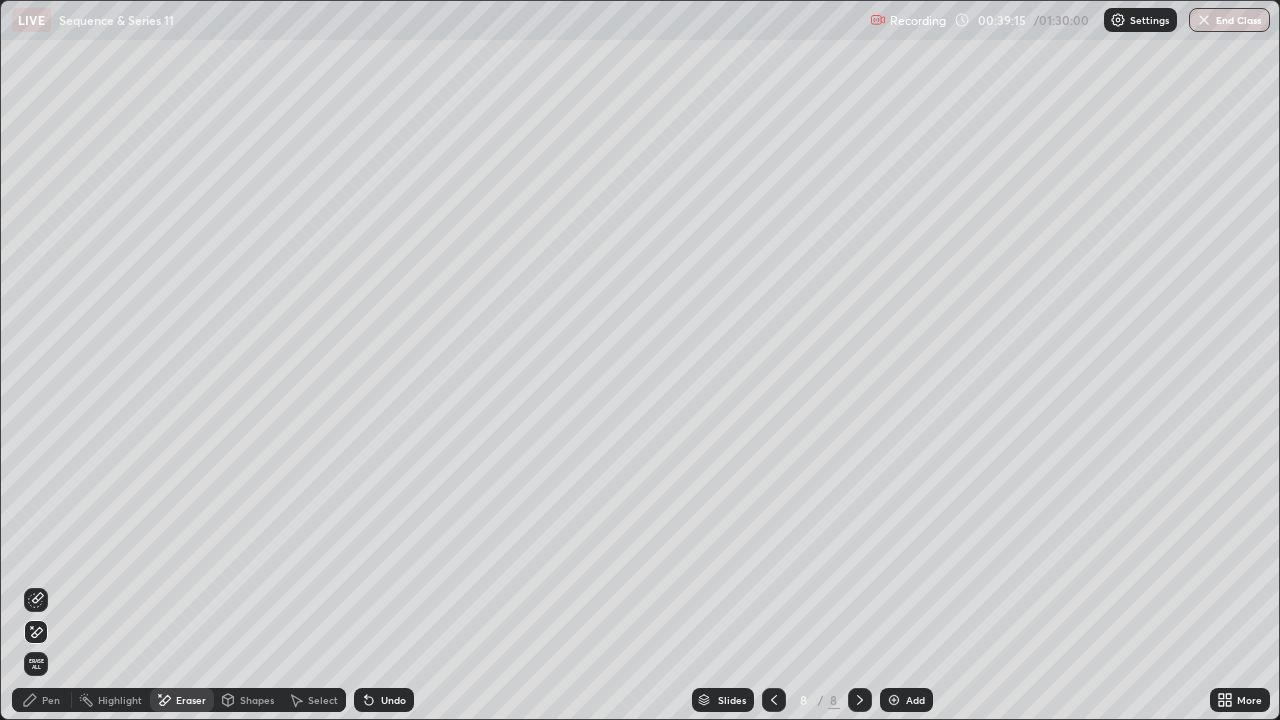 click on "Pen" at bounding box center (42, 700) 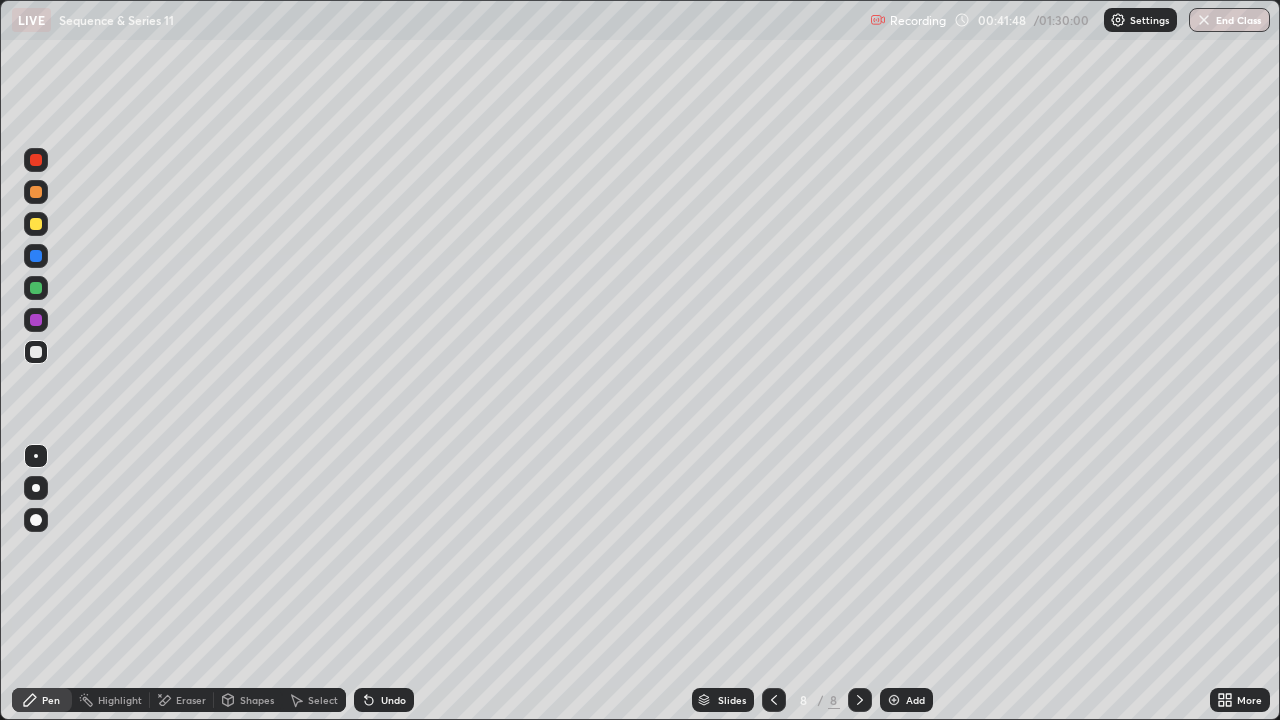 click on "Undo" at bounding box center (393, 700) 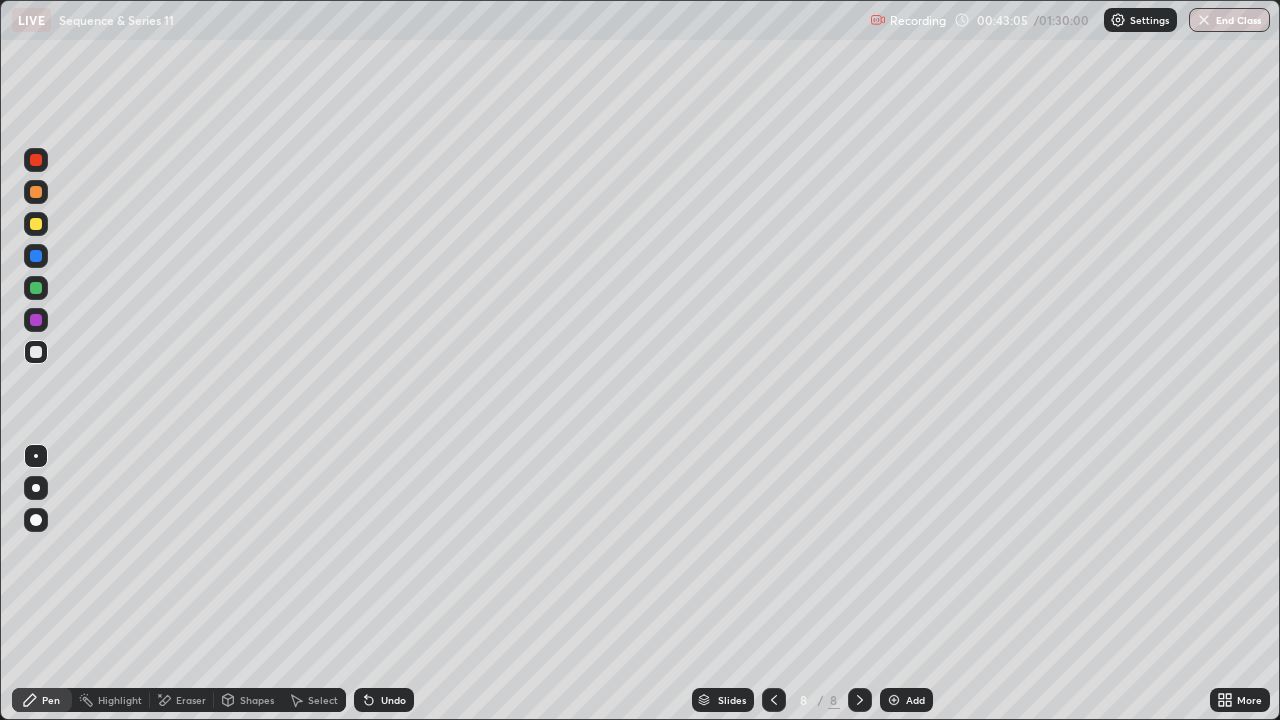 click on "Select" at bounding box center (323, 700) 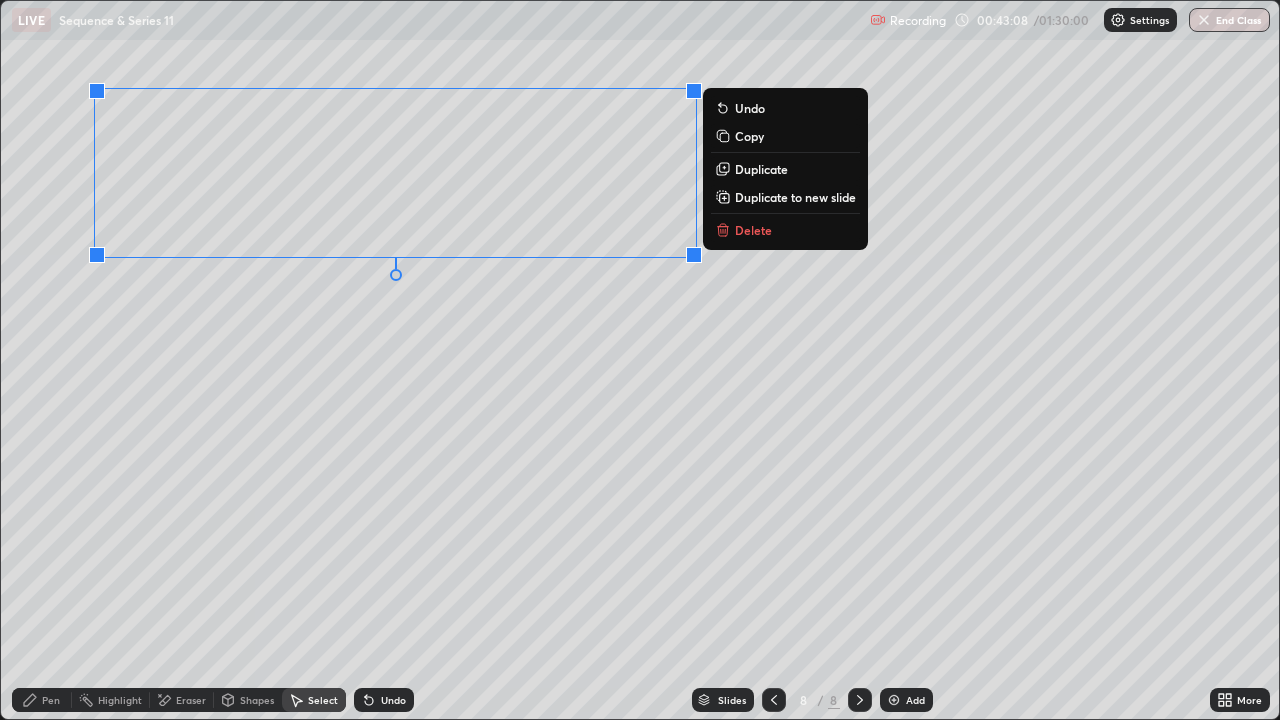 click on "Duplicate" at bounding box center [761, 169] 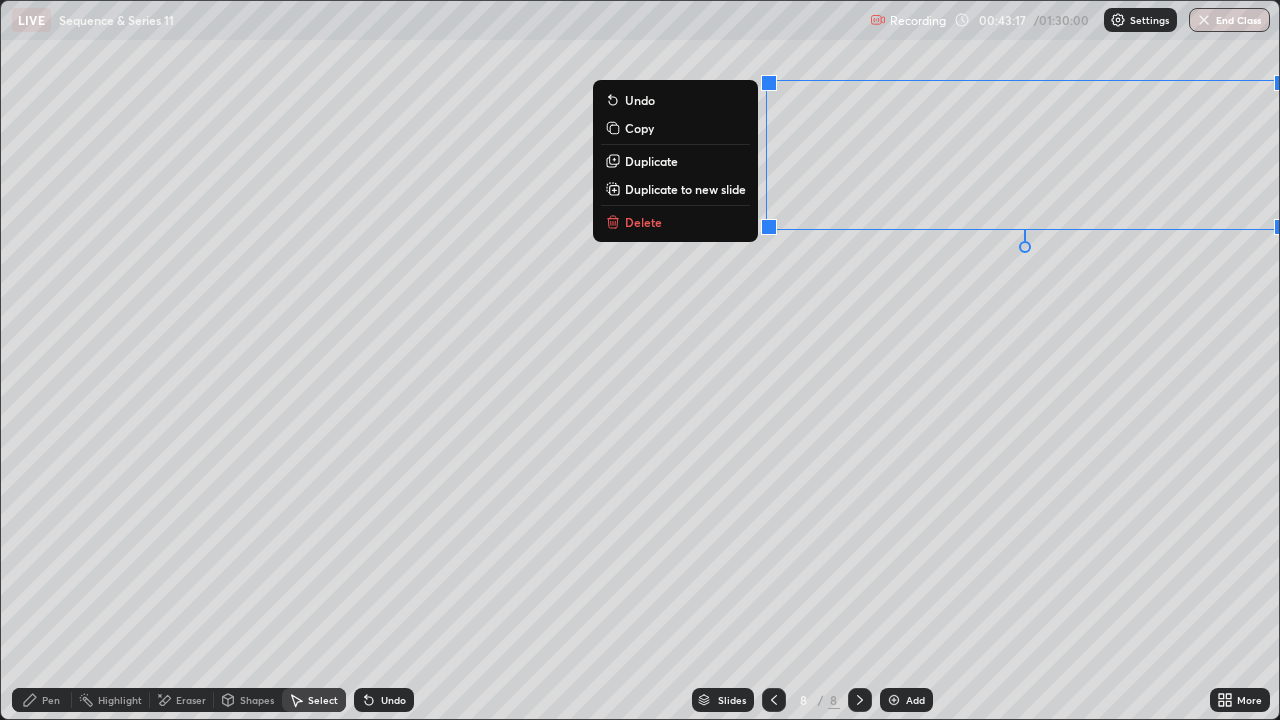 click on "0 ° Undo Copy Duplicate Duplicate to new slide Delete" at bounding box center (640, 360) 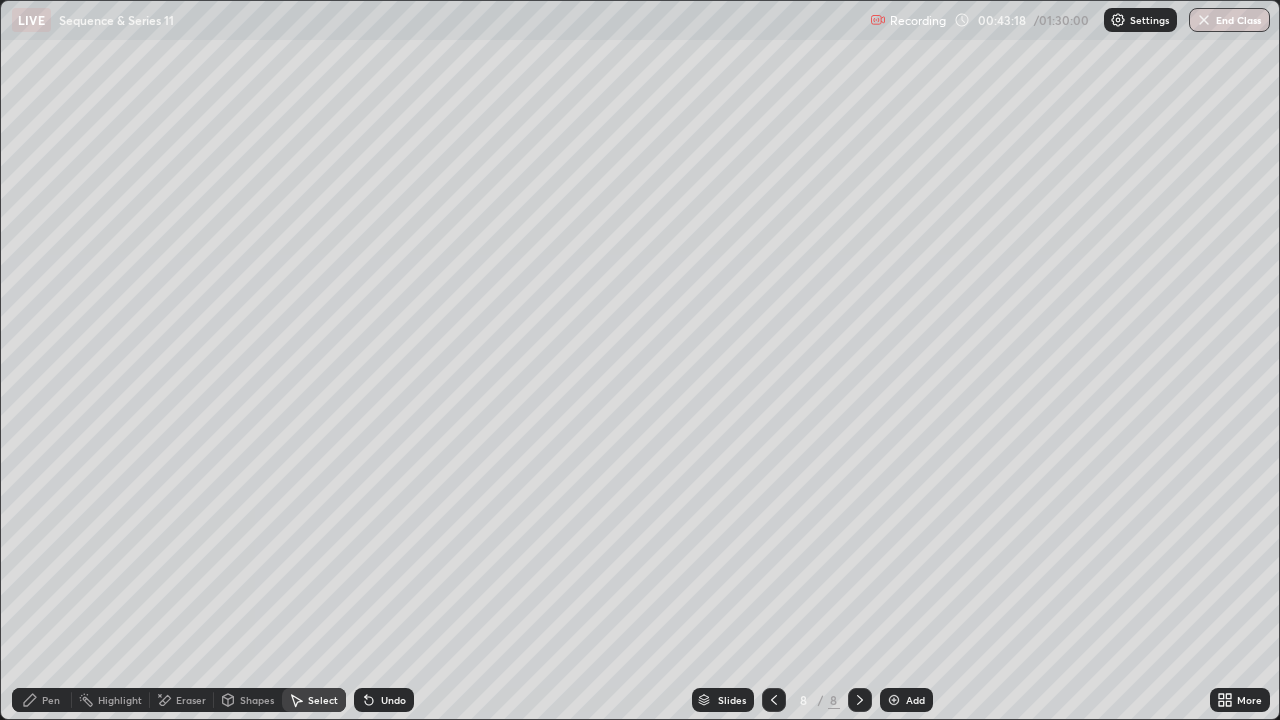 click on "Eraser" at bounding box center [191, 700] 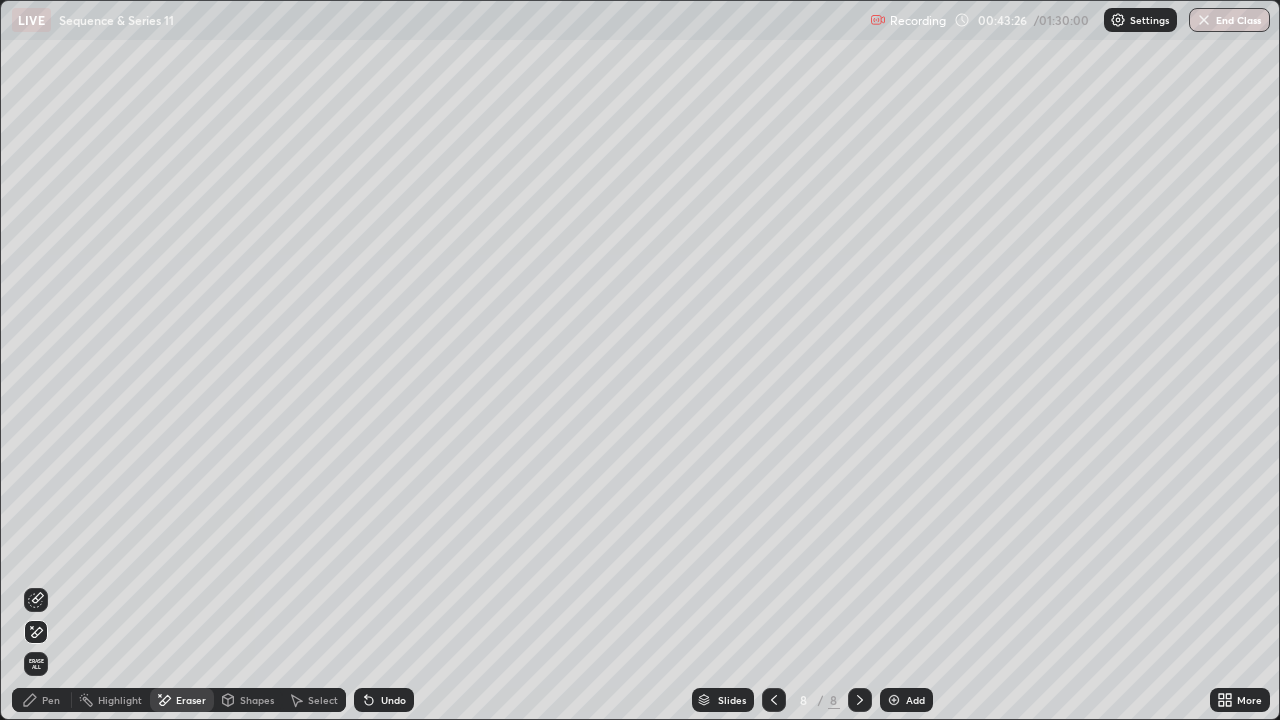 click on "Pen" at bounding box center [51, 700] 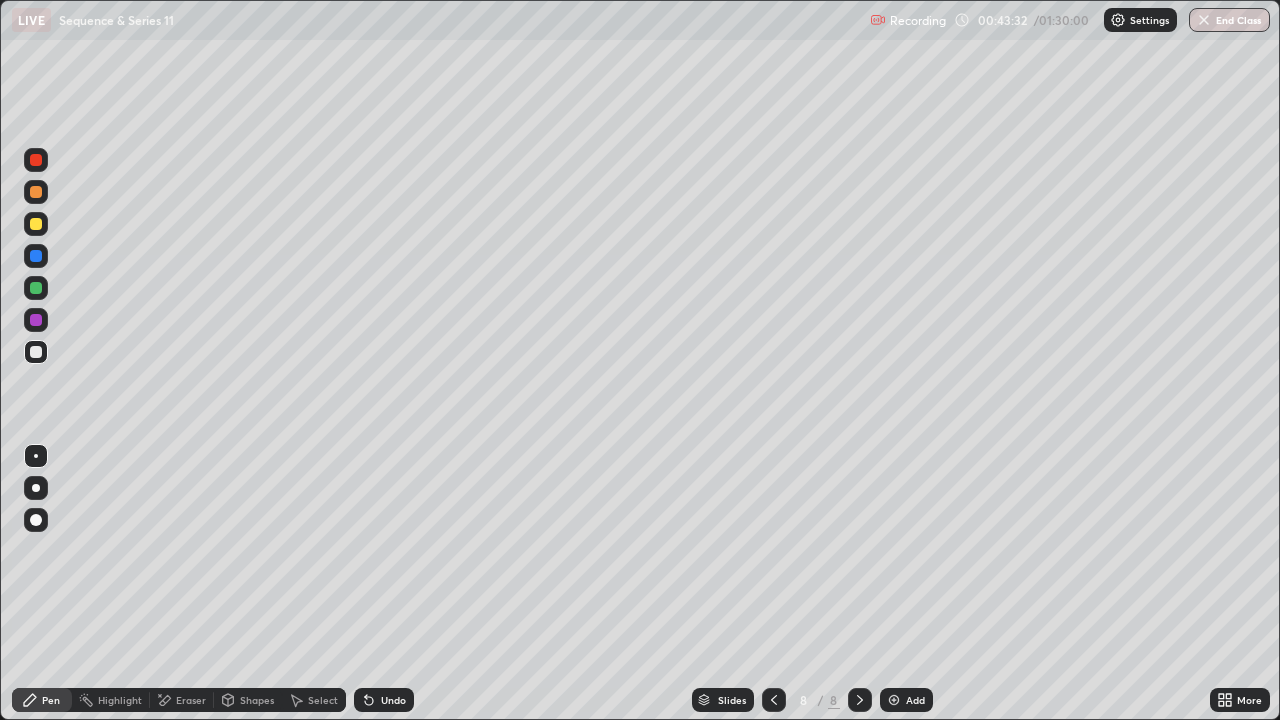 click on "Eraser" at bounding box center (191, 700) 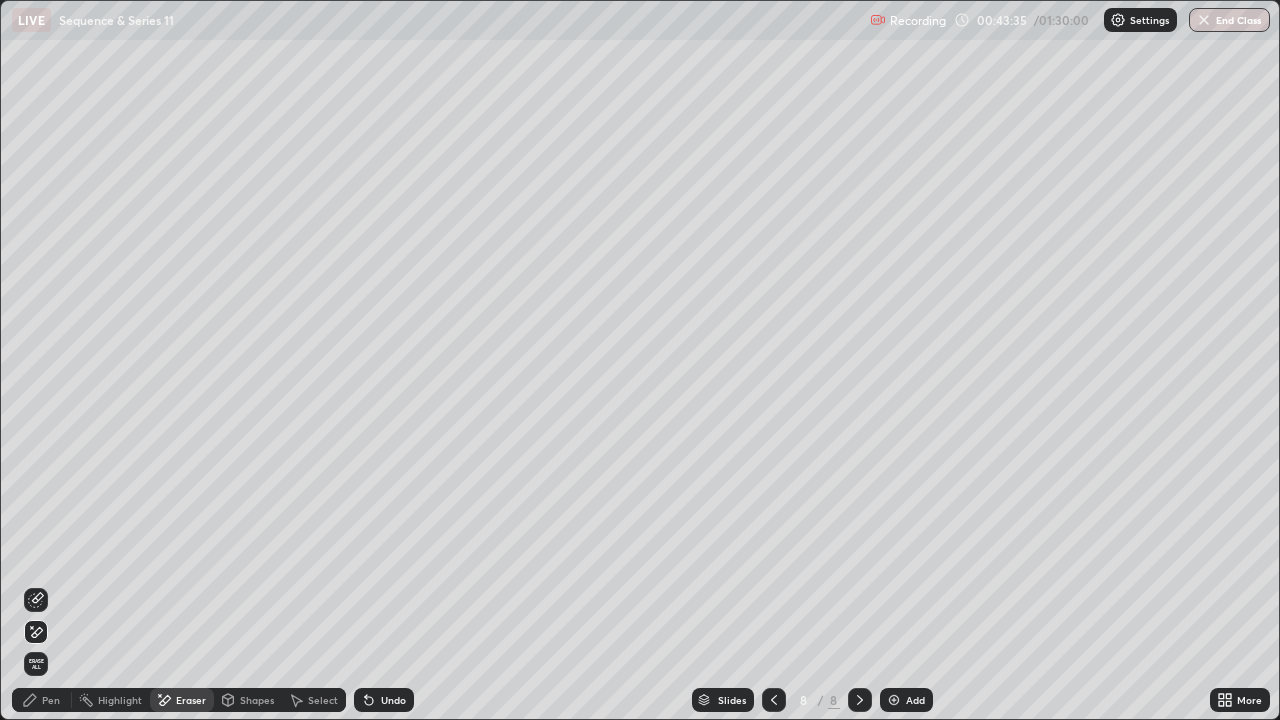 click on "Pen" at bounding box center (42, 700) 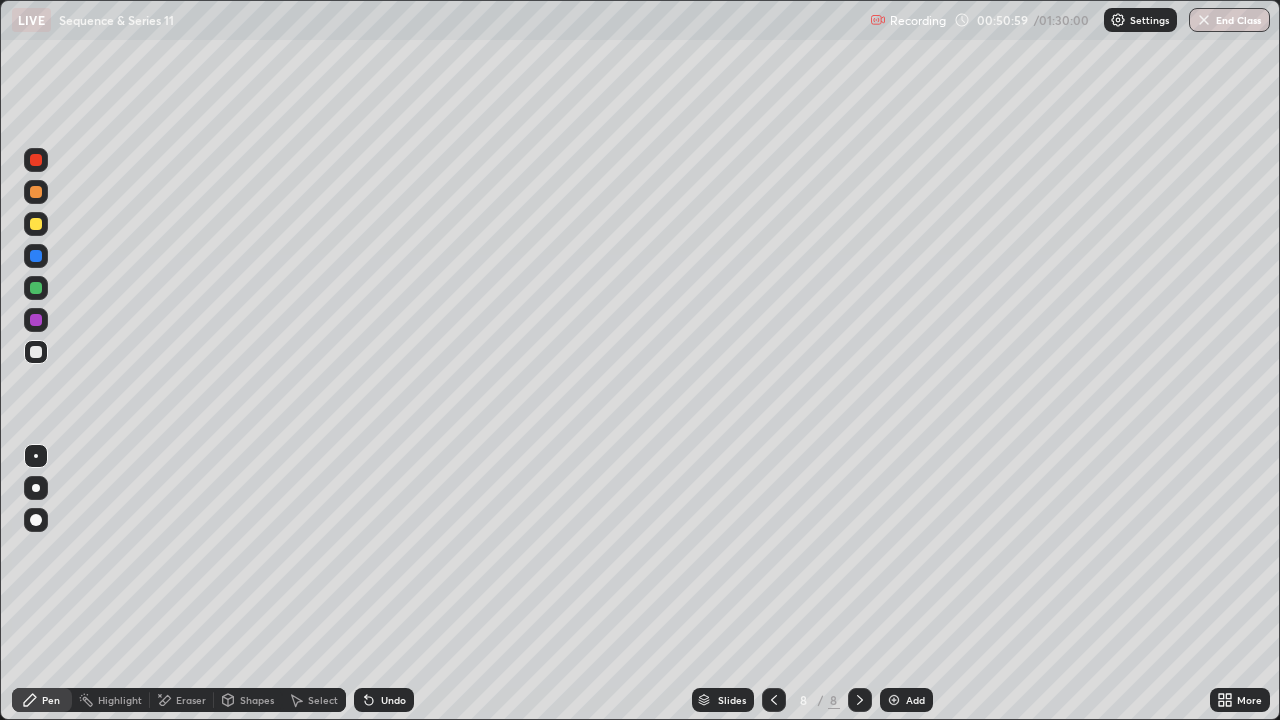 click at bounding box center [894, 700] 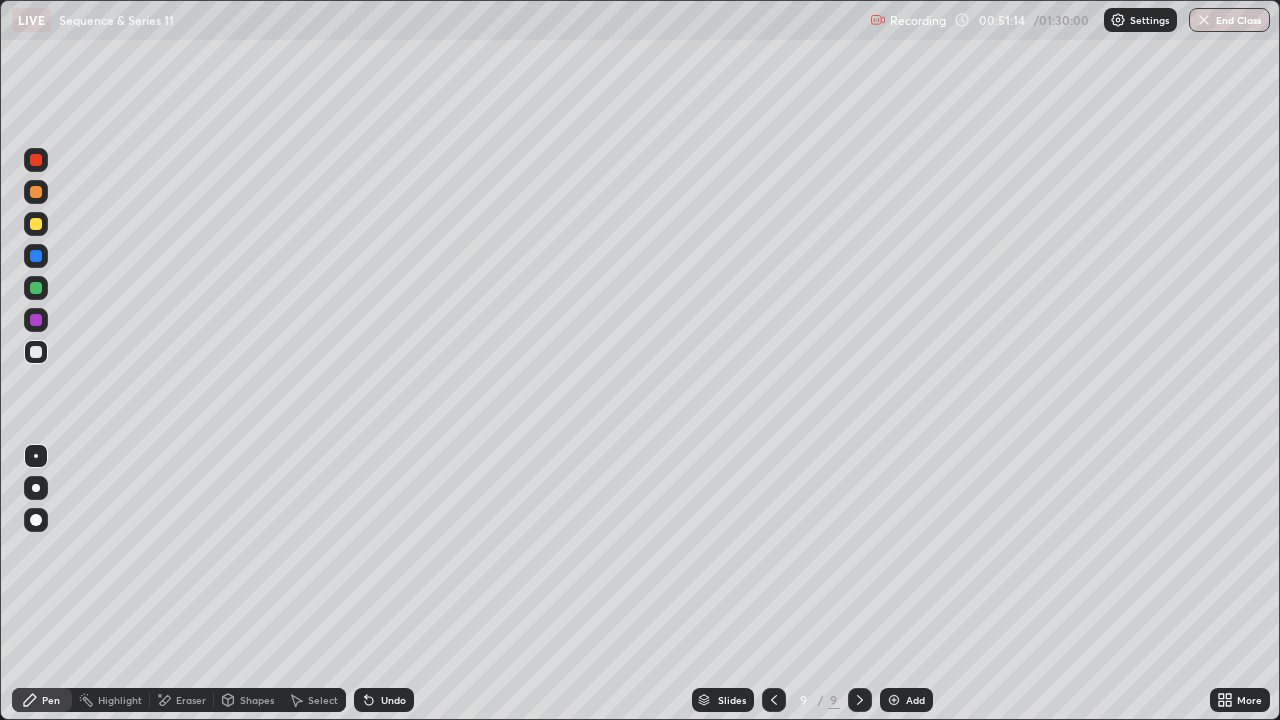 click 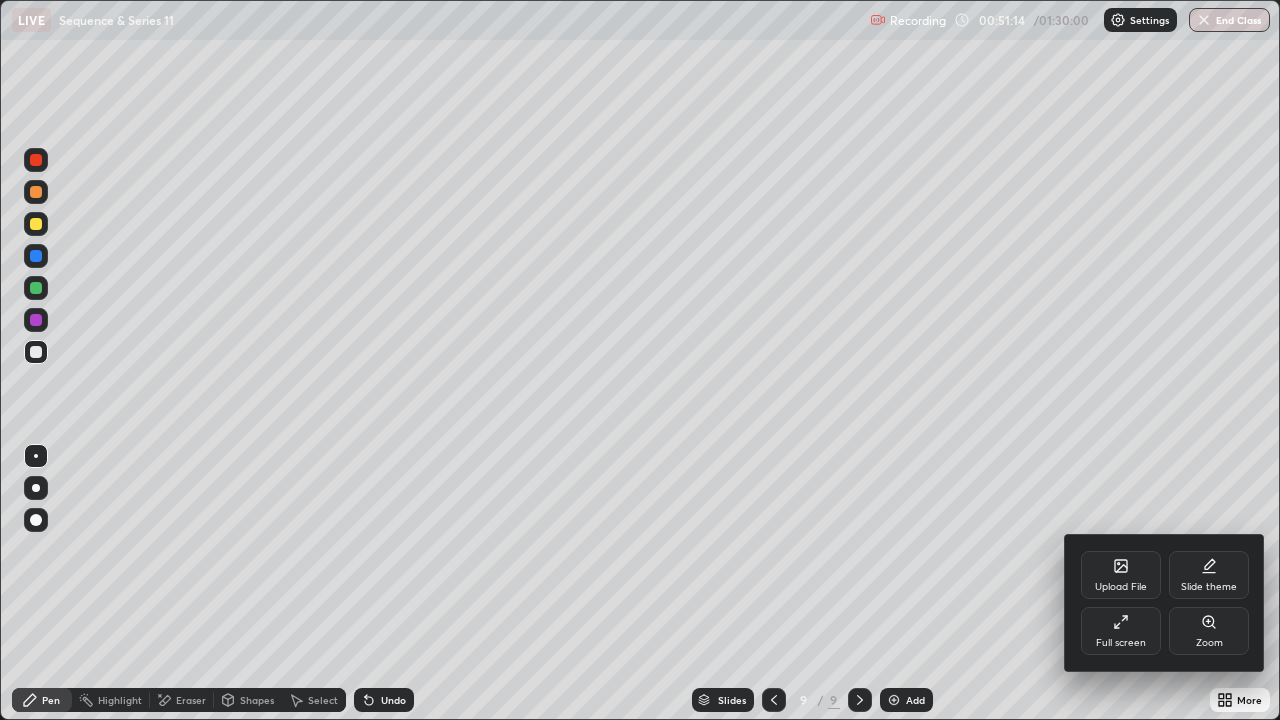 click on "Full screen" at bounding box center [1121, 631] 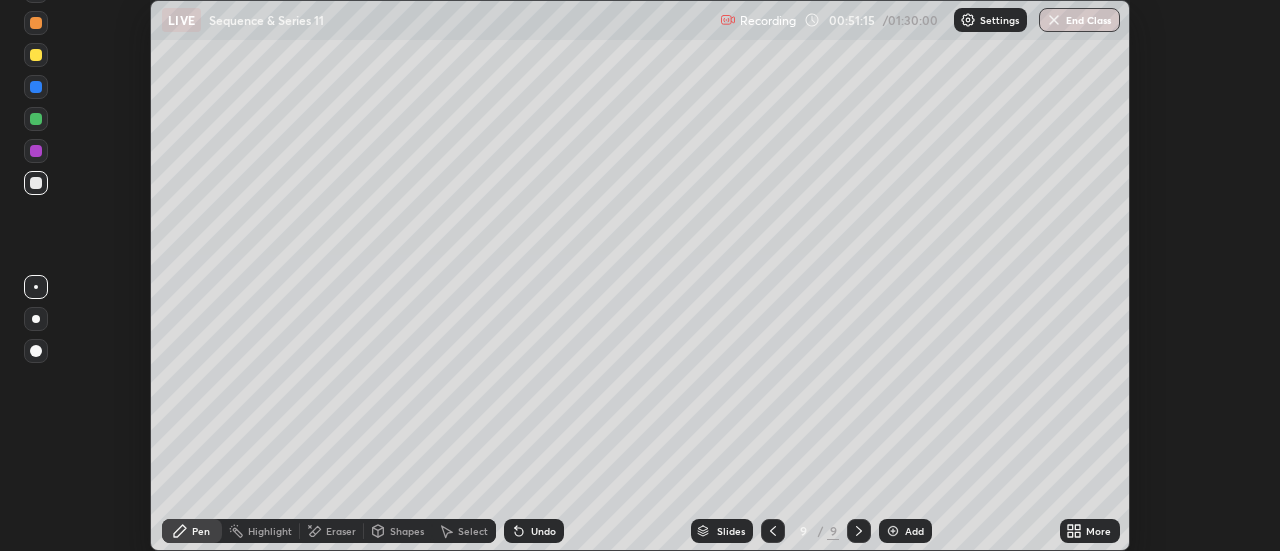 scroll, scrollTop: 551, scrollLeft: 1280, axis: both 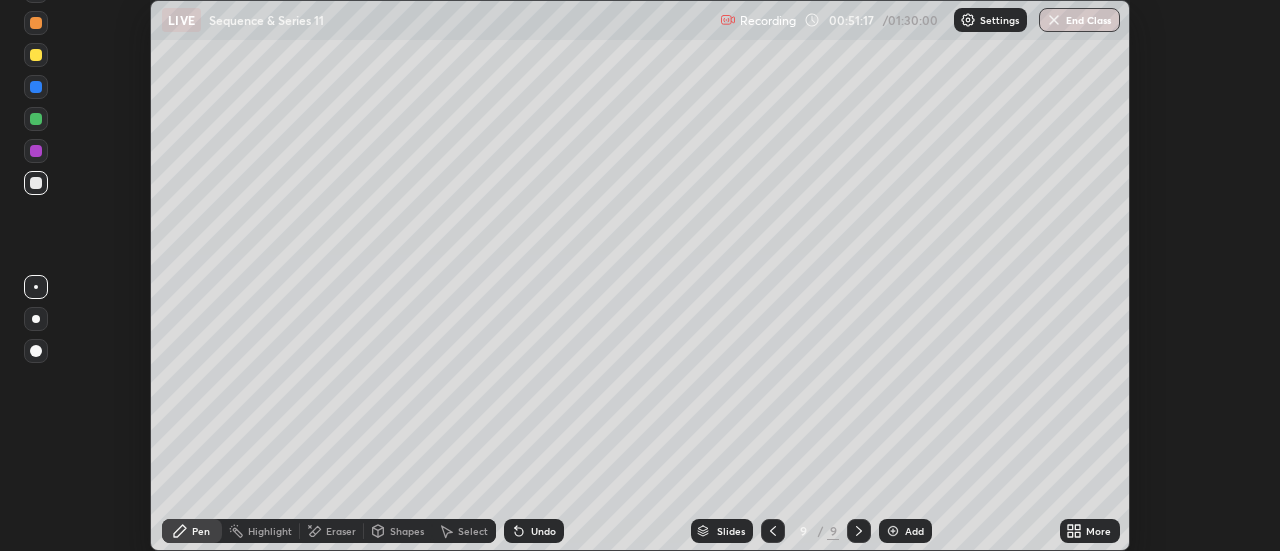 click on "More" at bounding box center [1098, 531] 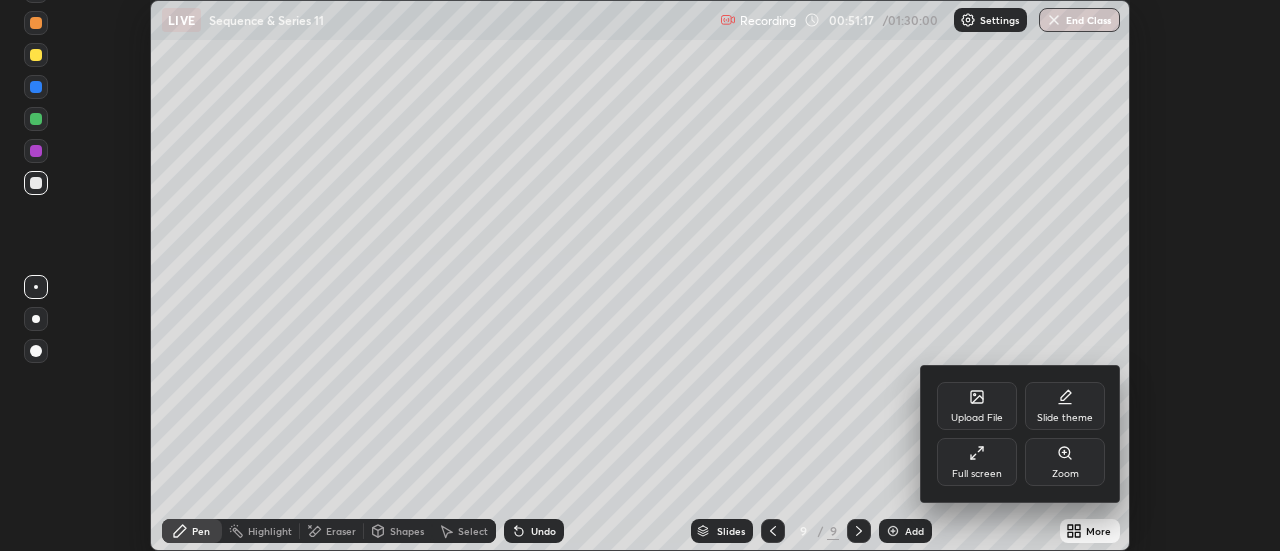 click on "Full screen" at bounding box center [977, 474] 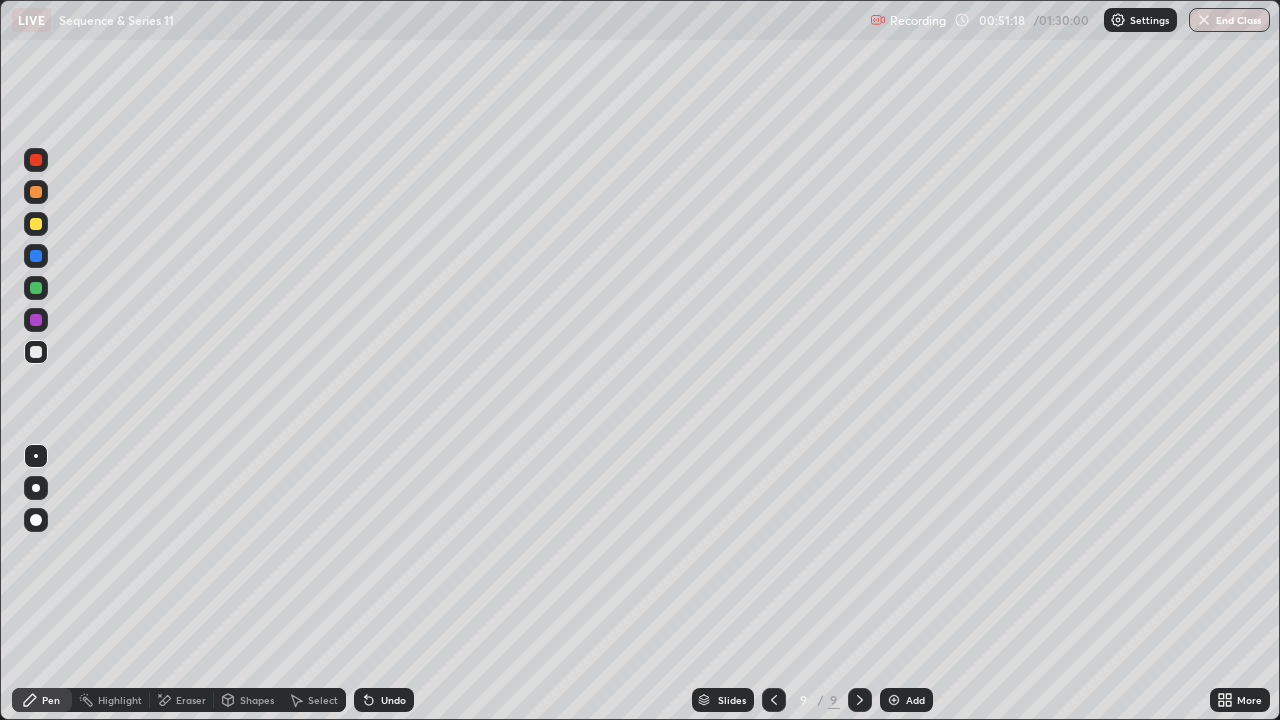 scroll, scrollTop: 99280, scrollLeft: 98720, axis: both 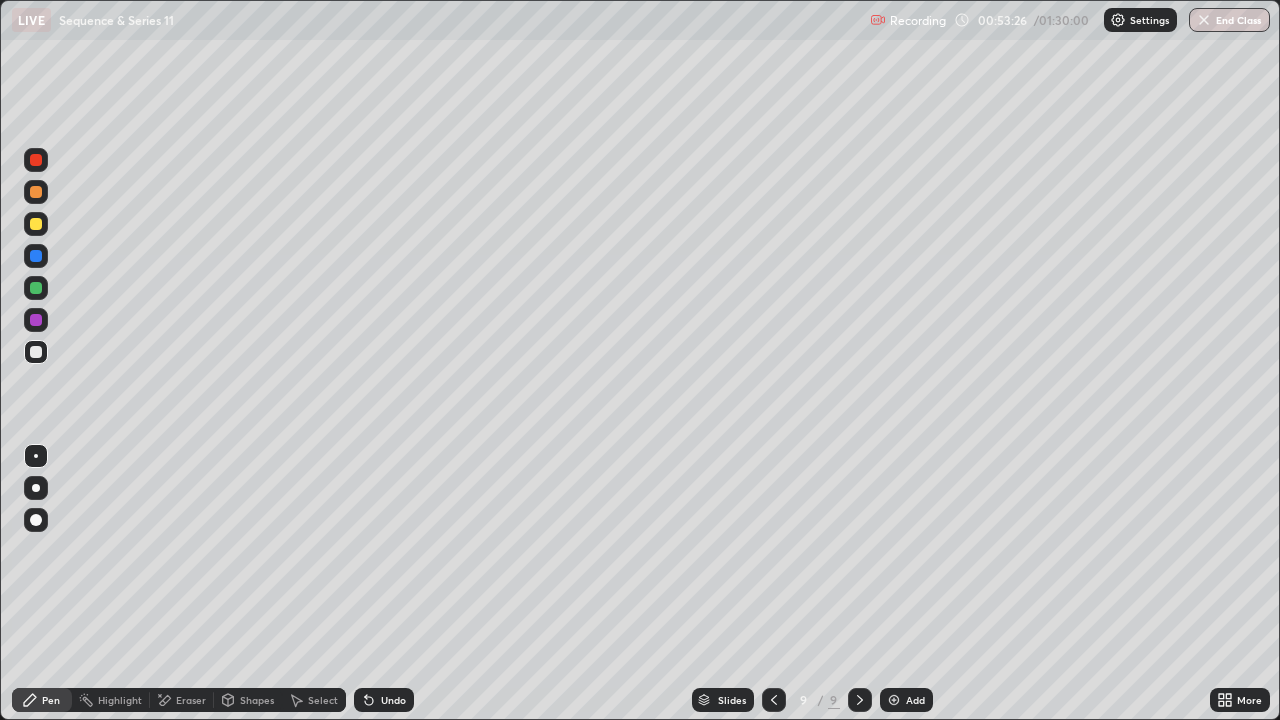 click on "Select" at bounding box center (323, 700) 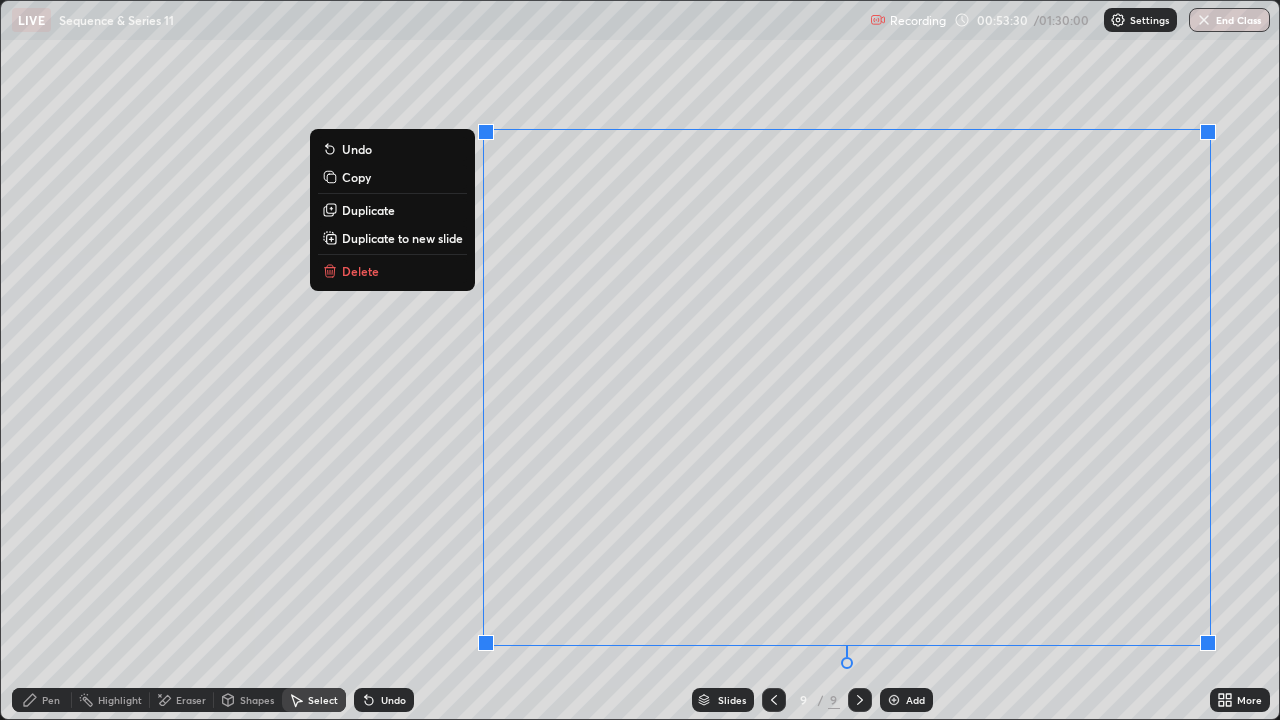 click on "Delete" at bounding box center [360, 271] 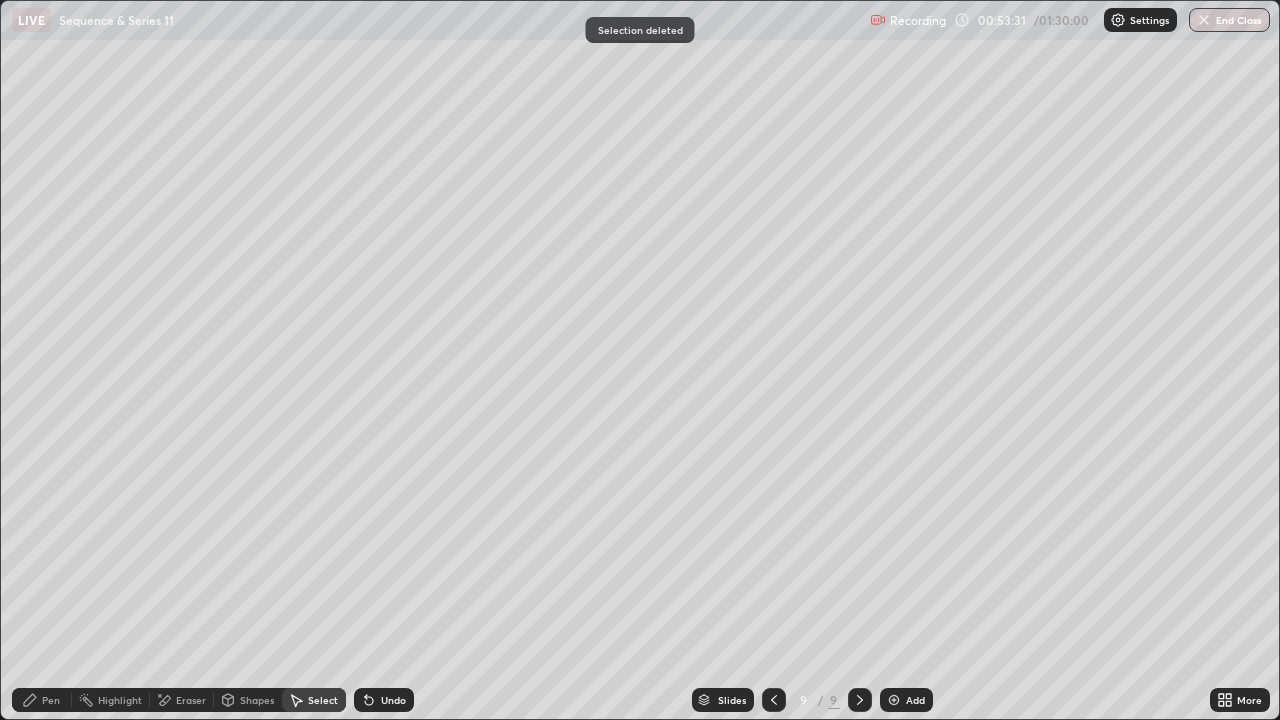 click on "Pen" at bounding box center (42, 700) 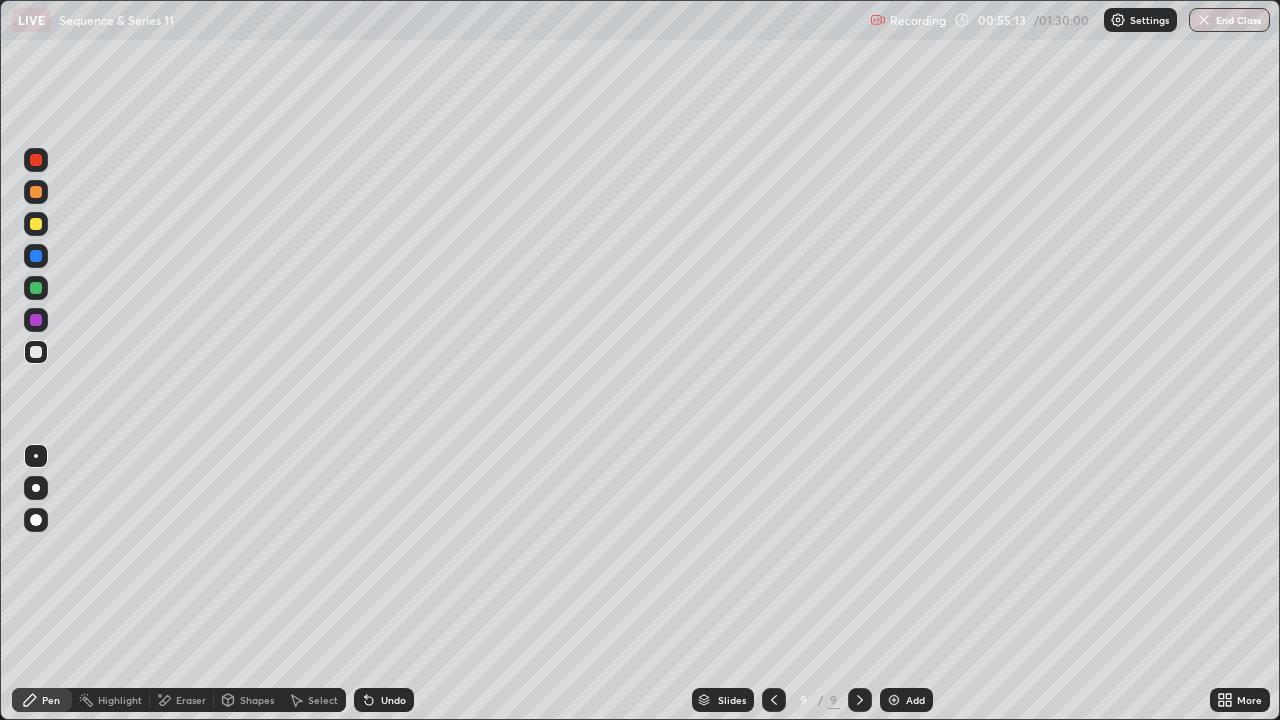 click on "Undo" at bounding box center [384, 700] 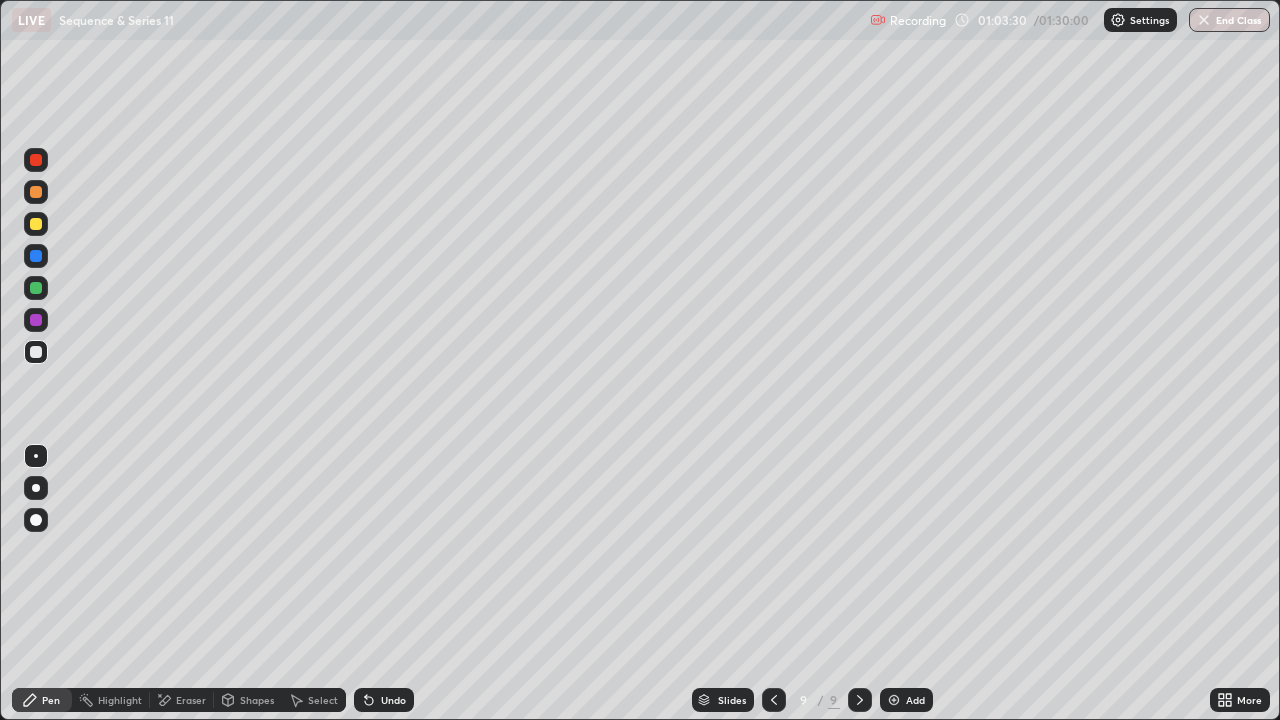 click at bounding box center [894, 700] 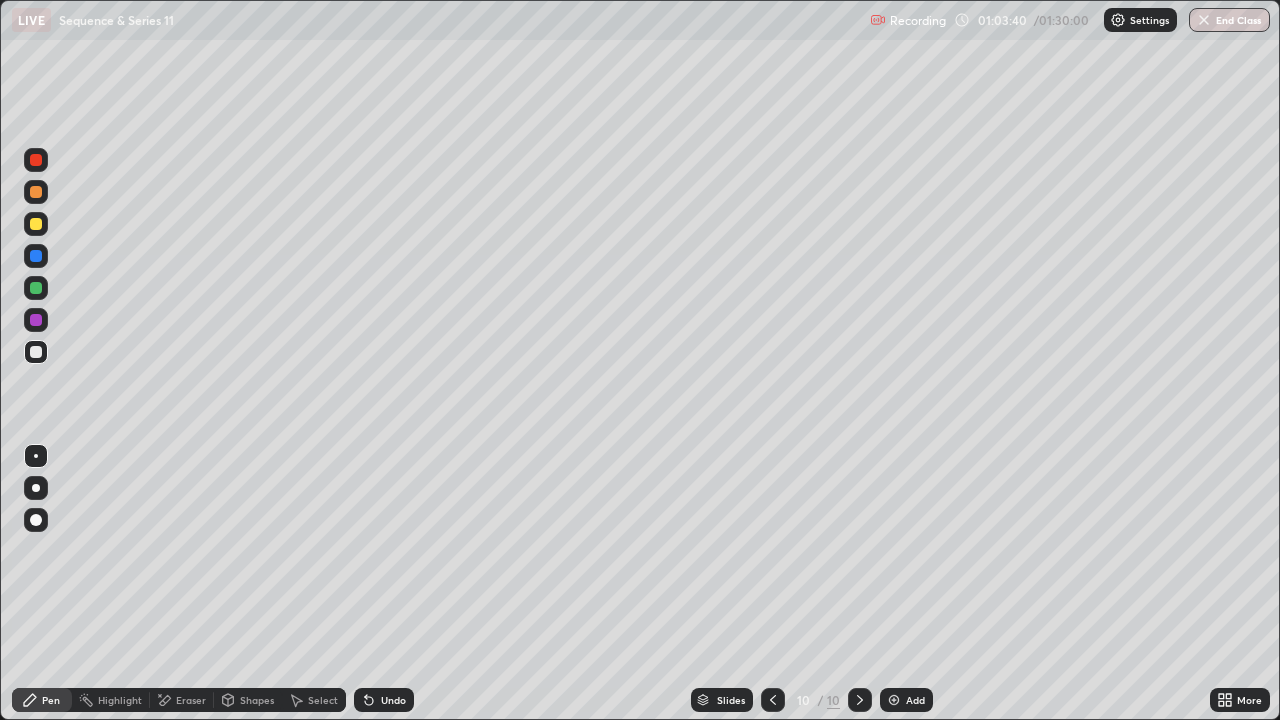click on "Undo" at bounding box center [384, 700] 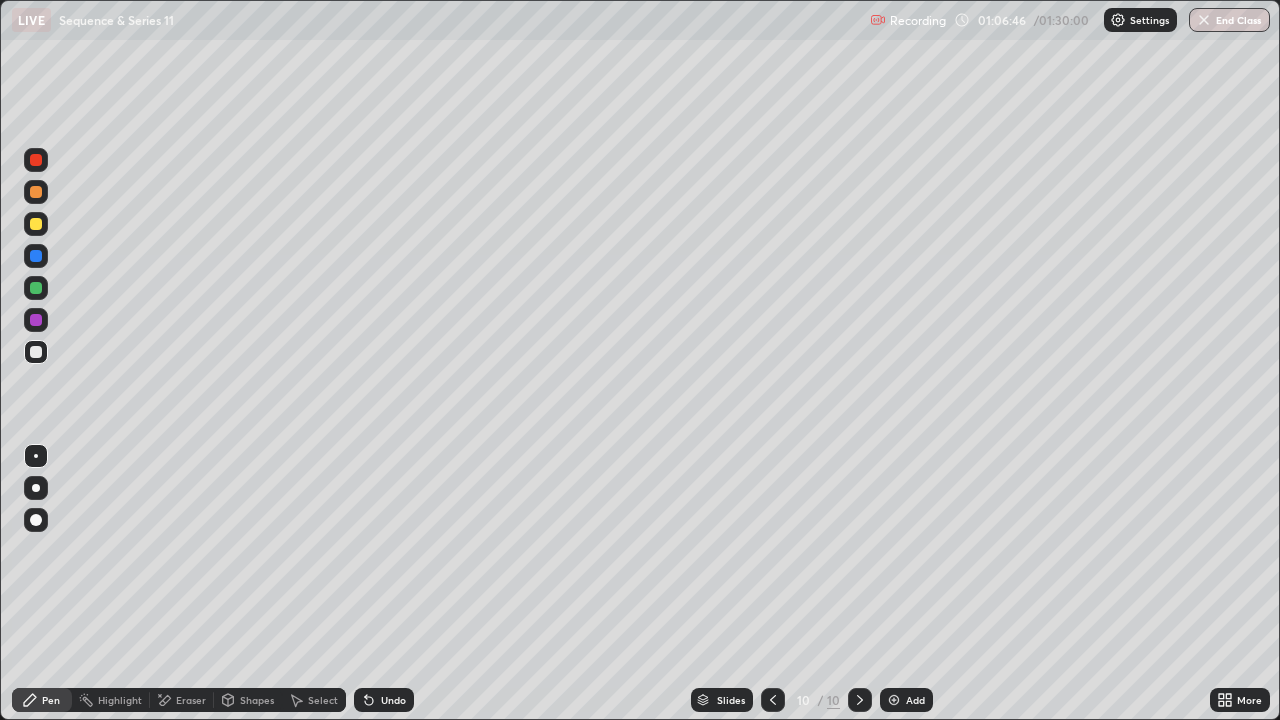 click on "Undo" at bounding box center [393, 700] 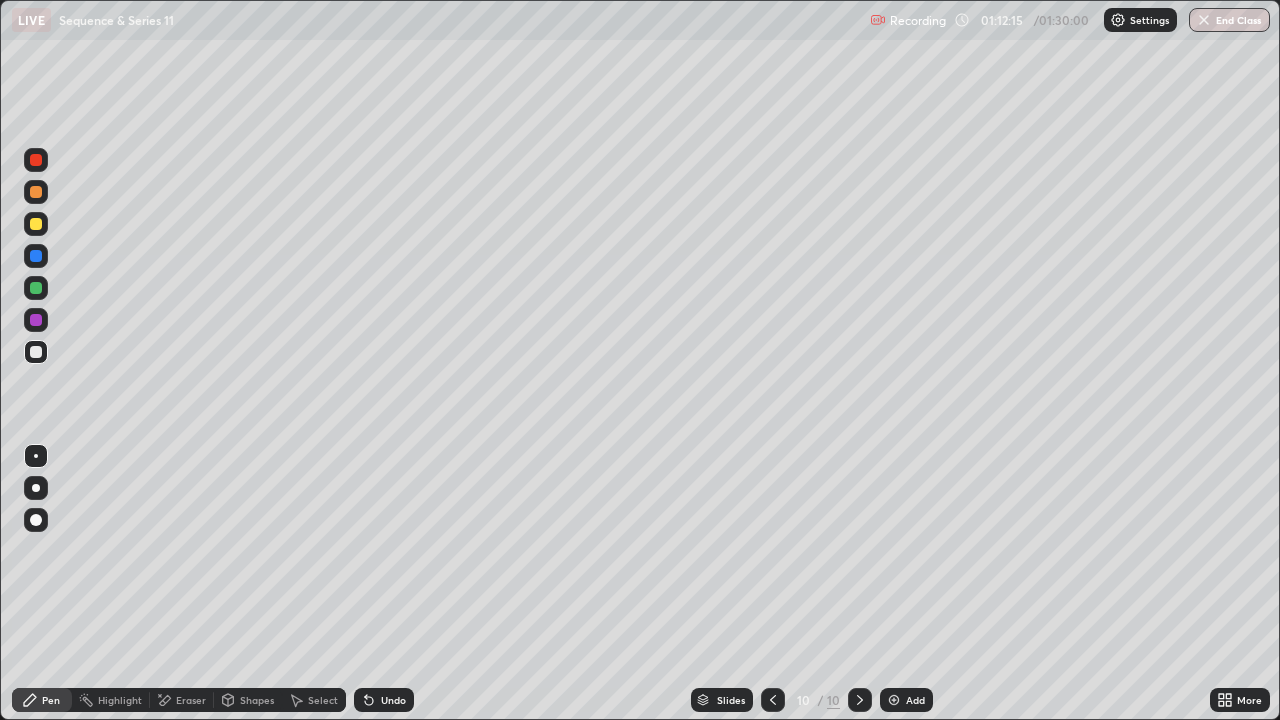 click at bounding box center [894, 700] 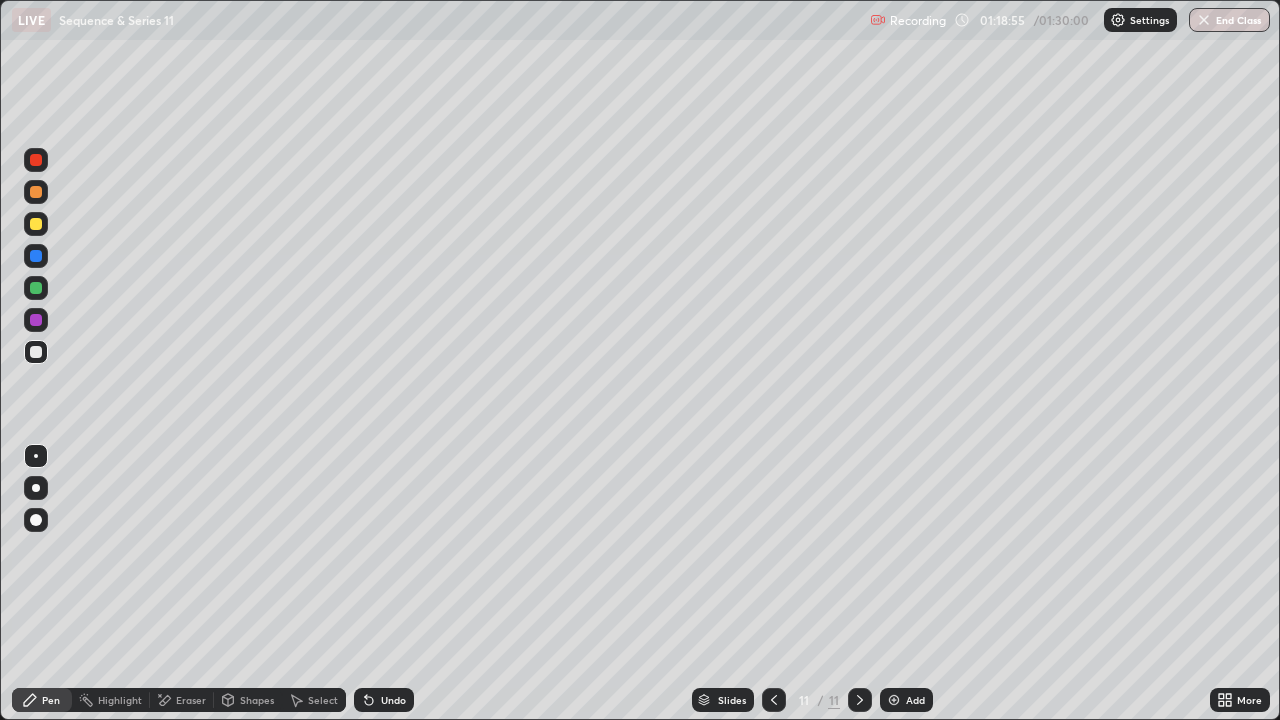 click on "Select" at bounding box center (323, 700) 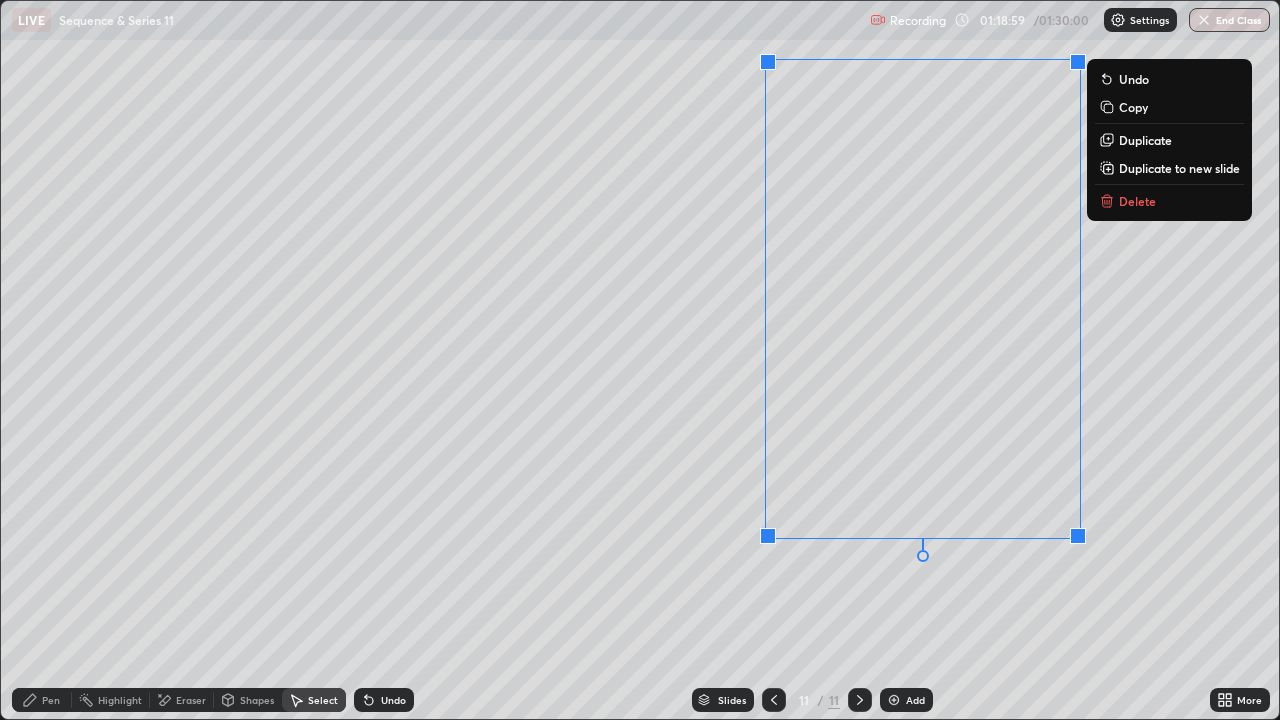 click on "0 ° Undo Copy Duplicate Duplicate to new slide Delete" at bounding box center [640, 360] 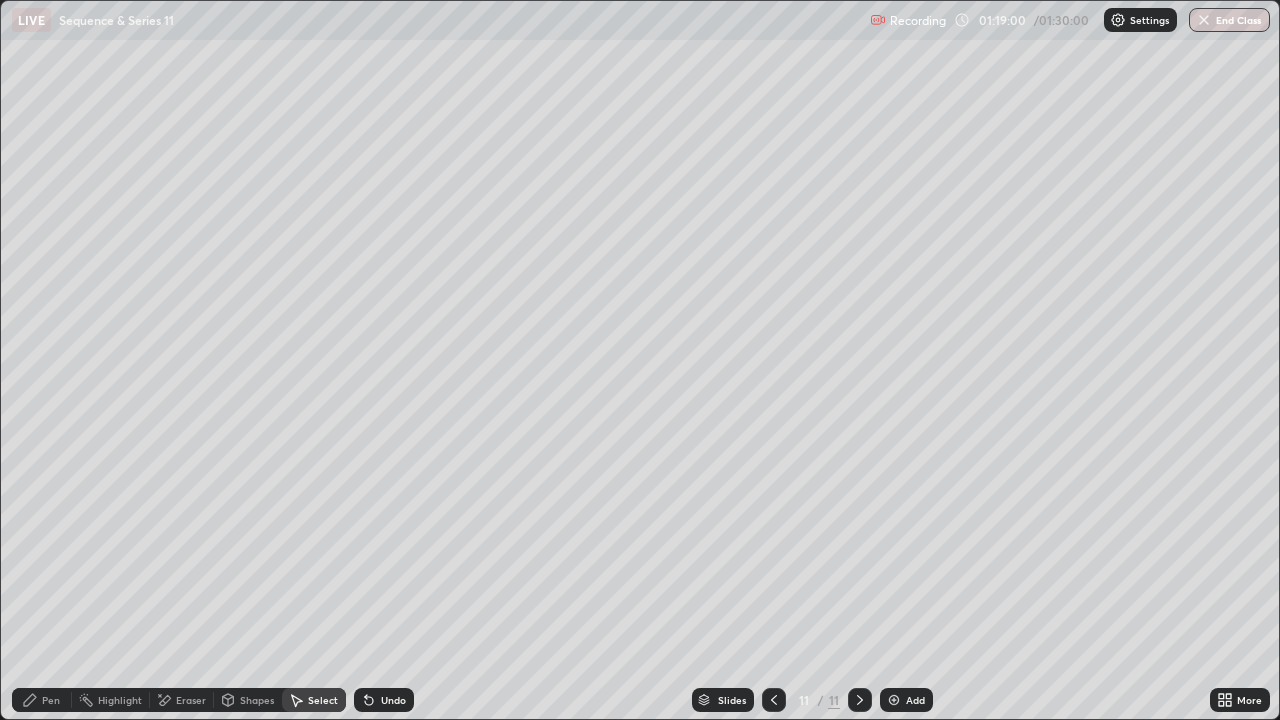 click on "Pen" at bounding box center [51, 700] 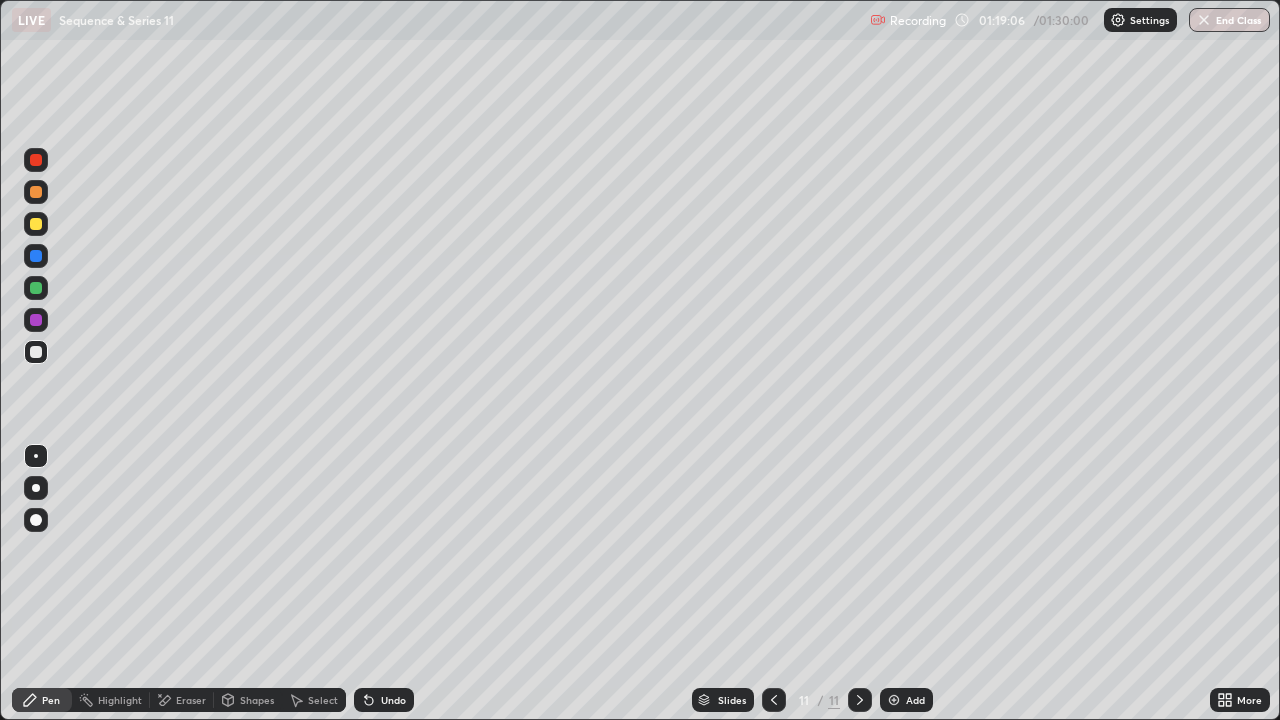 click 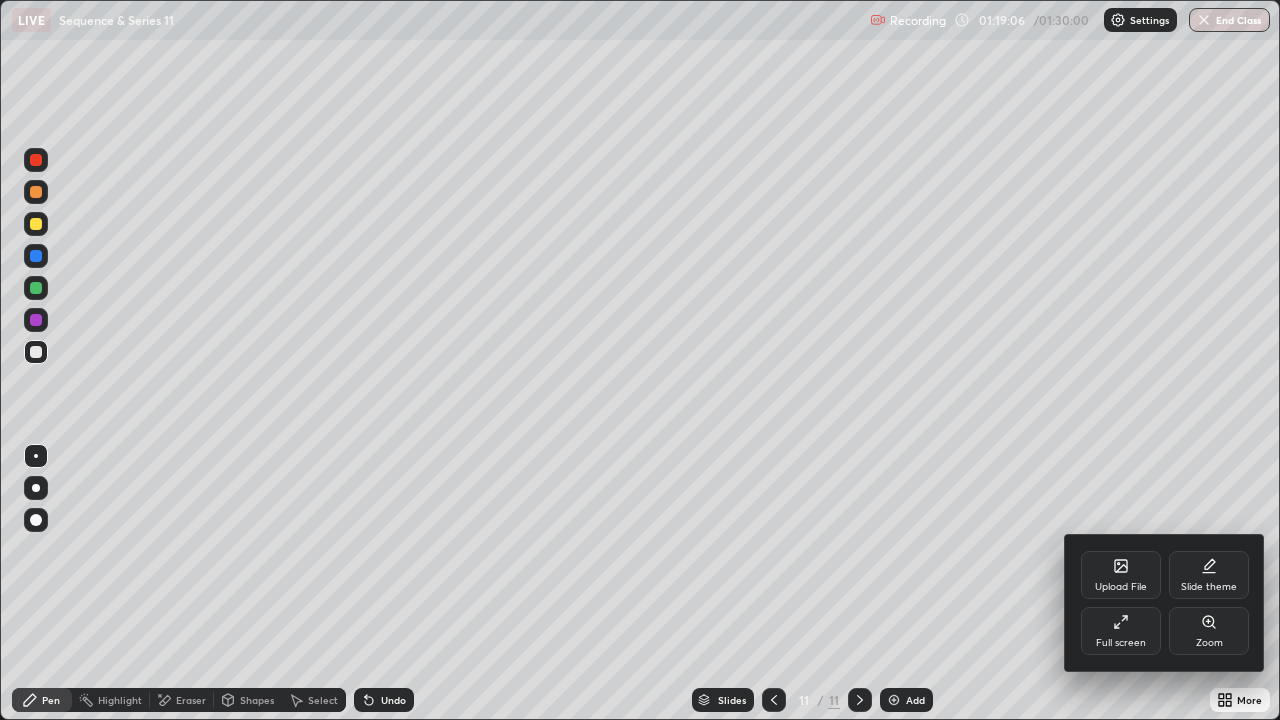 click on "Full screen" at bounding box center [1121, 631] 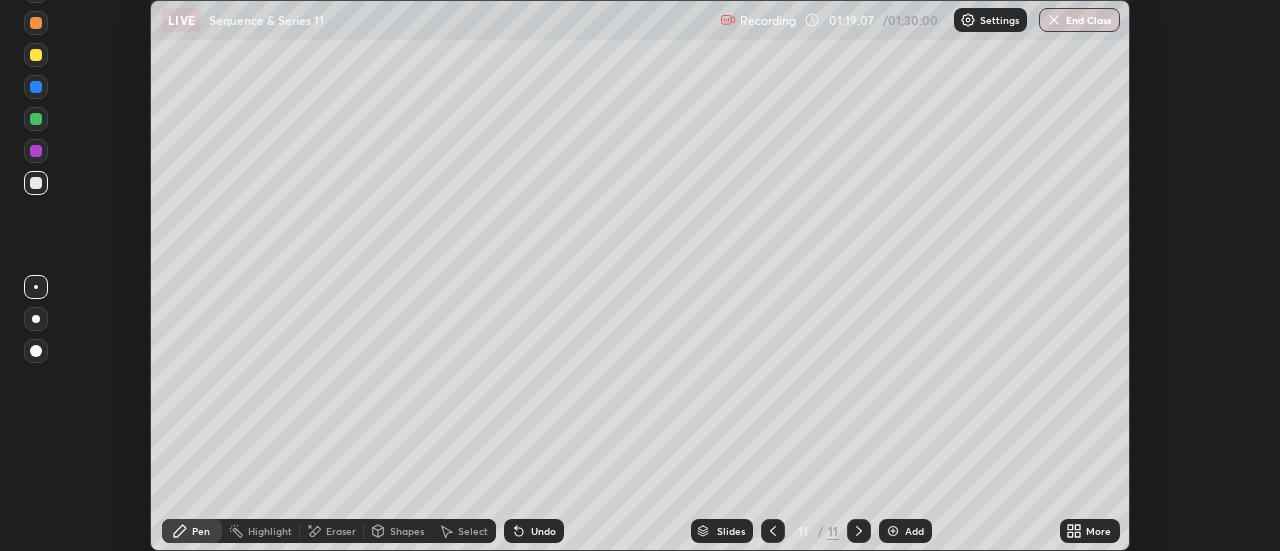 scroll, scrollTop: 551, scrollLeft: 1280, axis: both 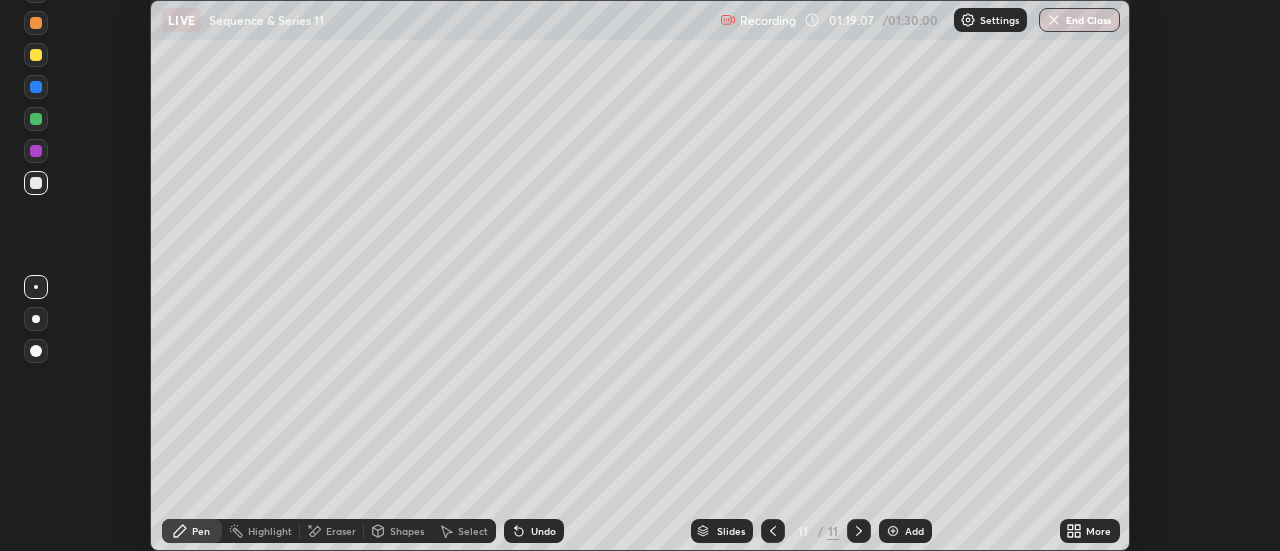 click on "More" at bounding box center [1098, 531] 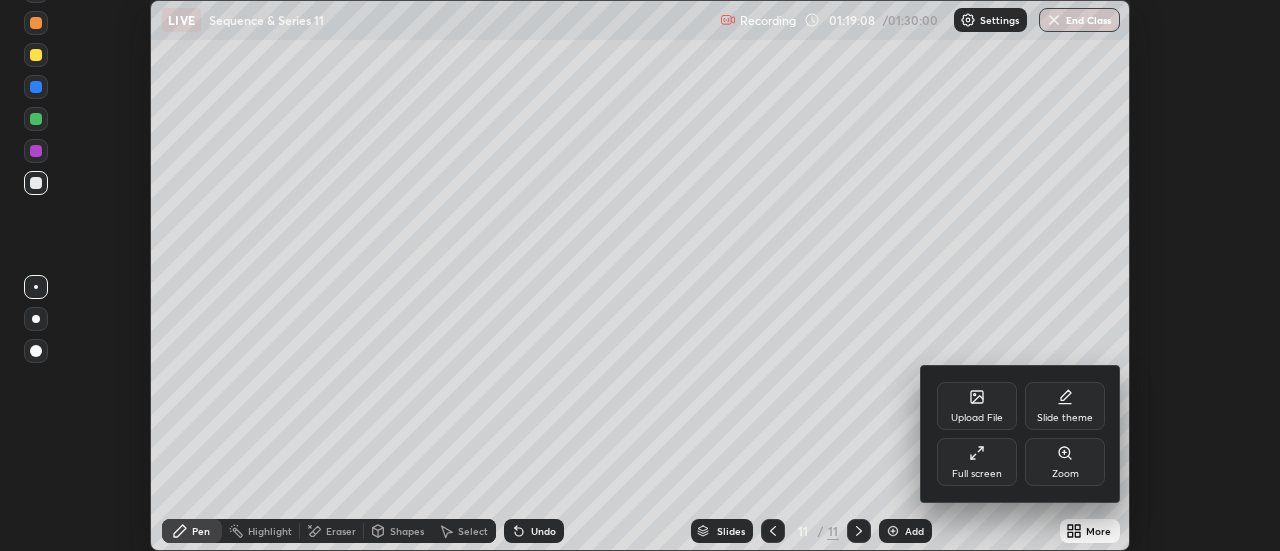 click on "Full screen" at bounding box center [977, 462] 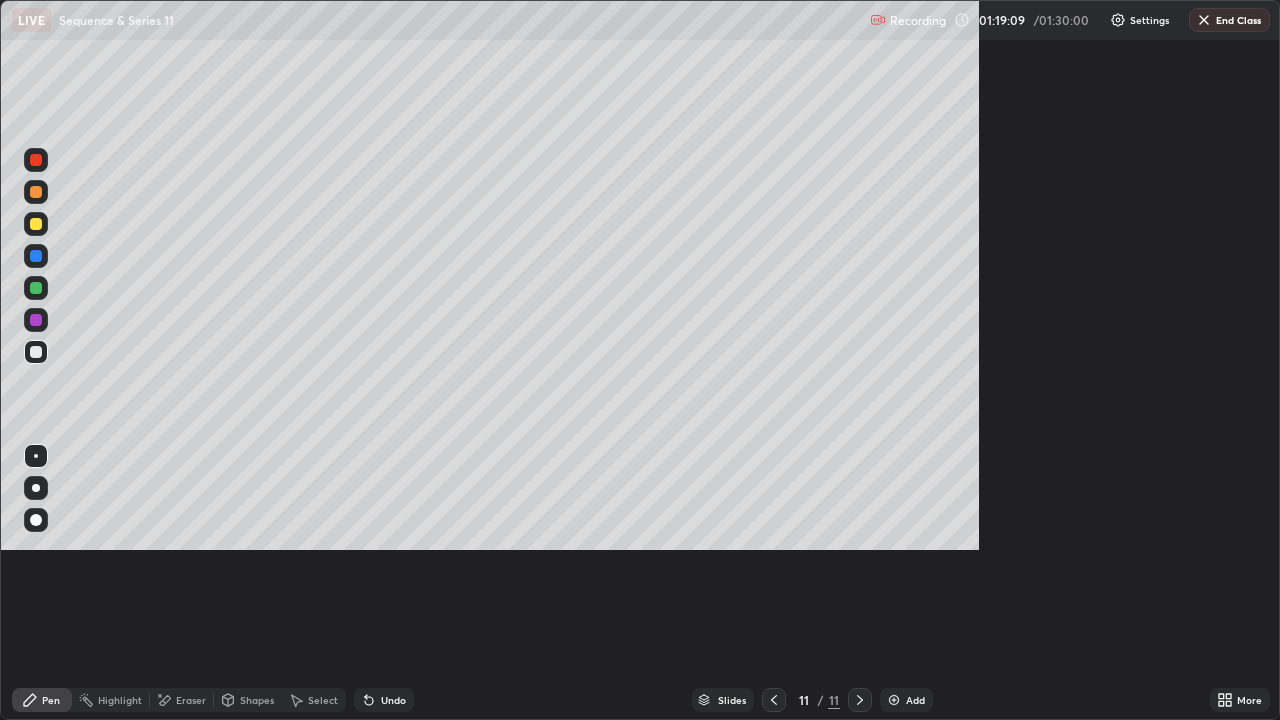 scroll, scrollTop: 99280, scrollLeft: 98720, axis: both 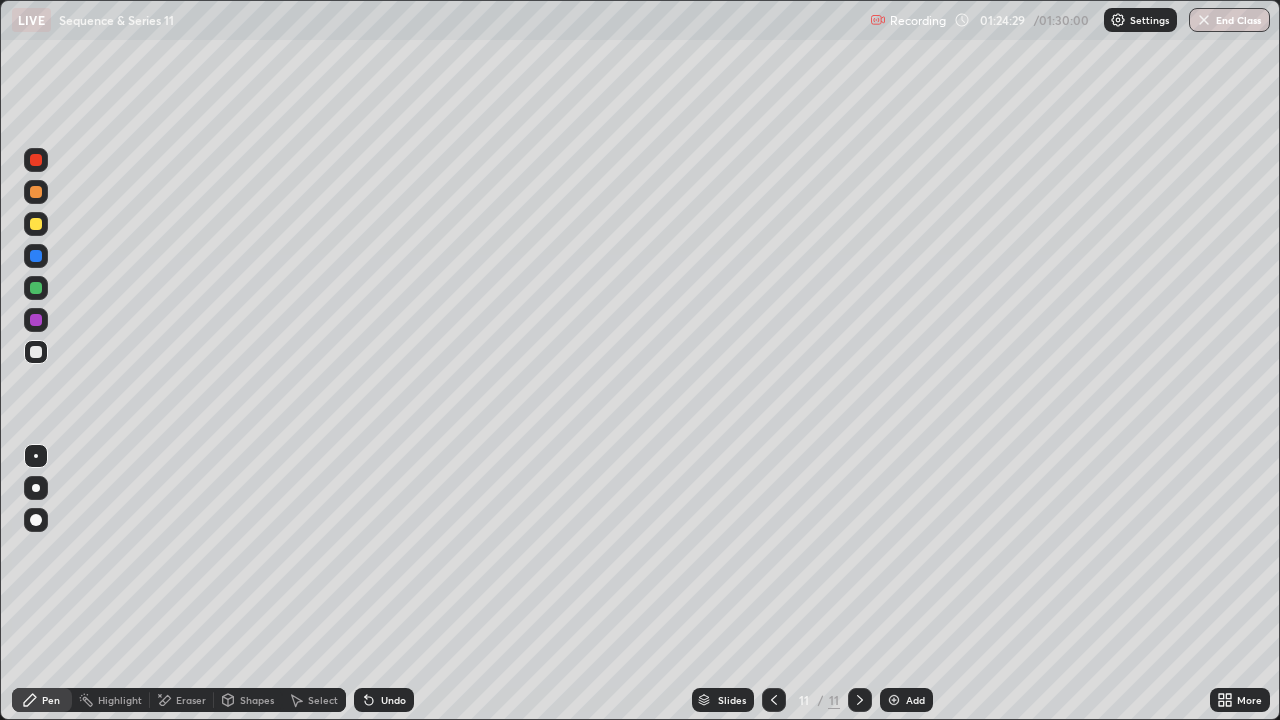 click at bounding box center (1204, 20) 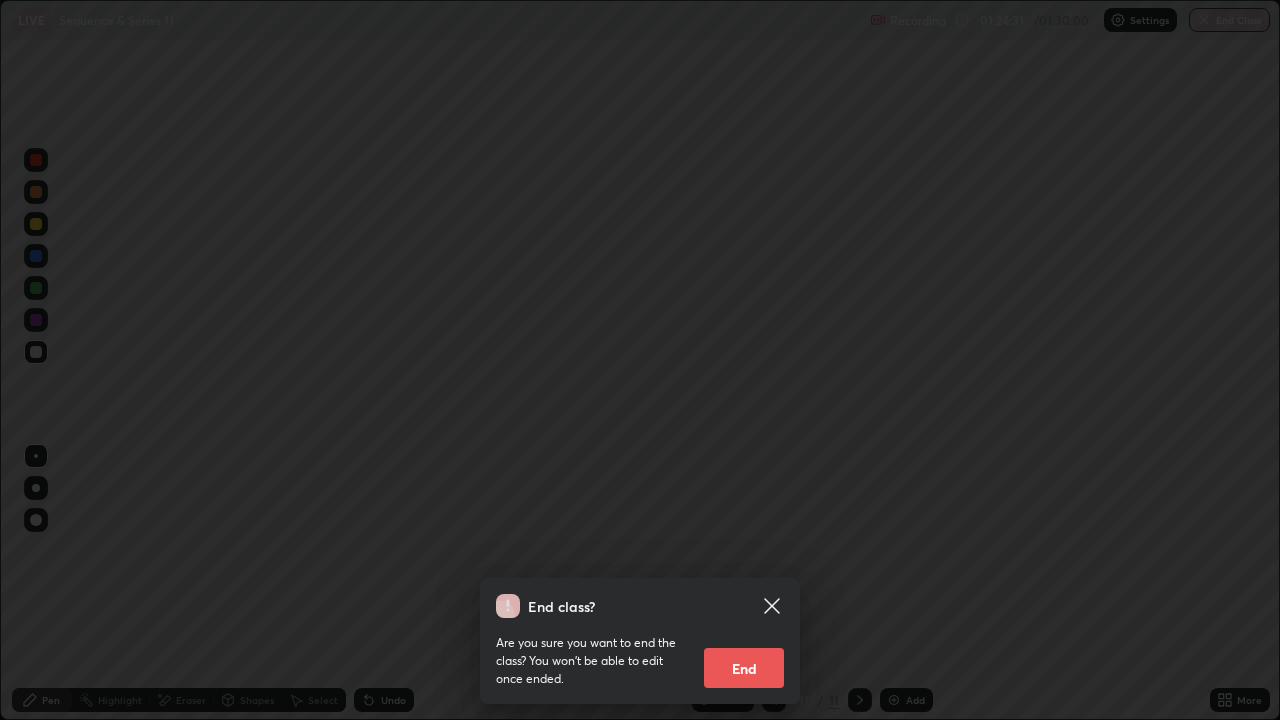click on "End" at bounding box center (744, 668) 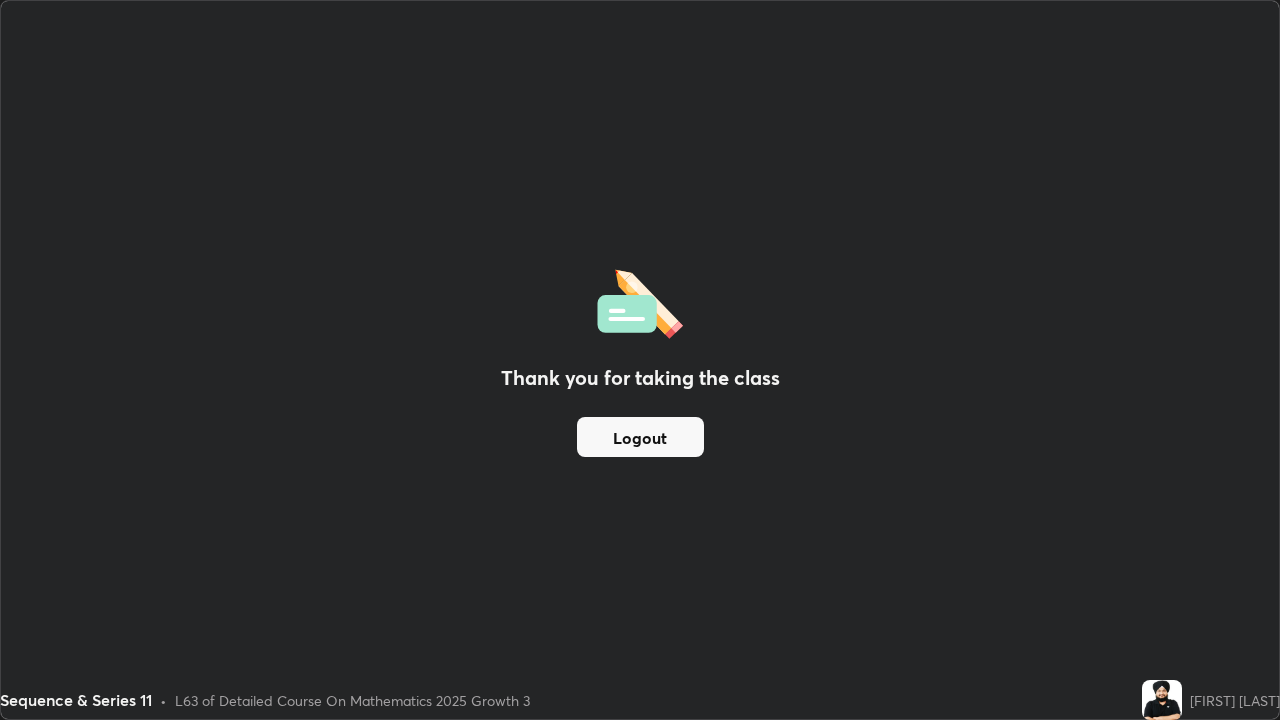 click on "Logout" at bounding box center [640, 437] 